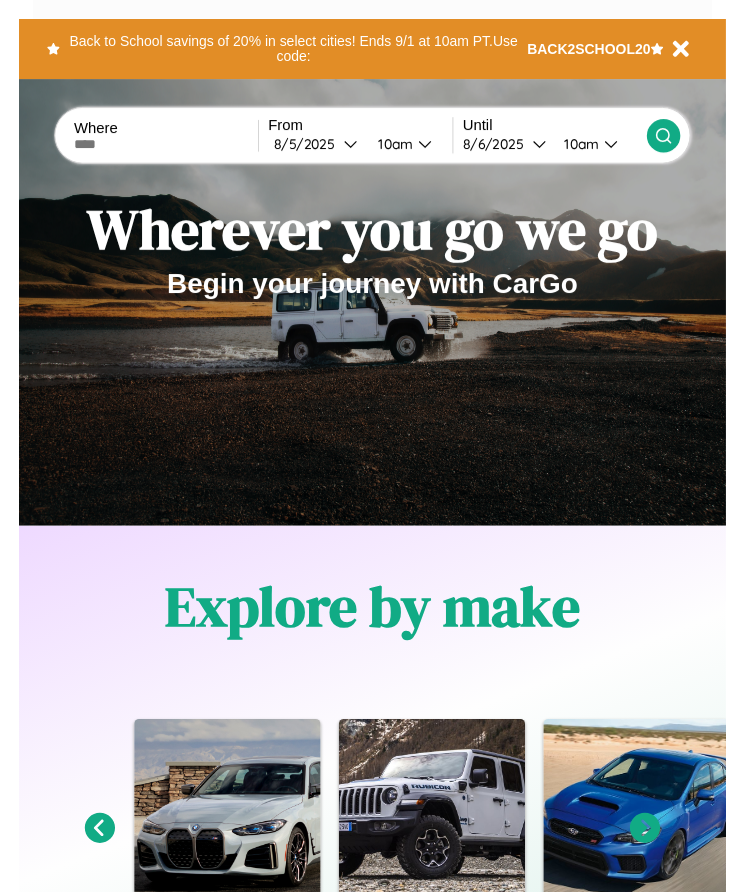 scroll, scrollTop: 0, scrollLeft: 0, axis: both 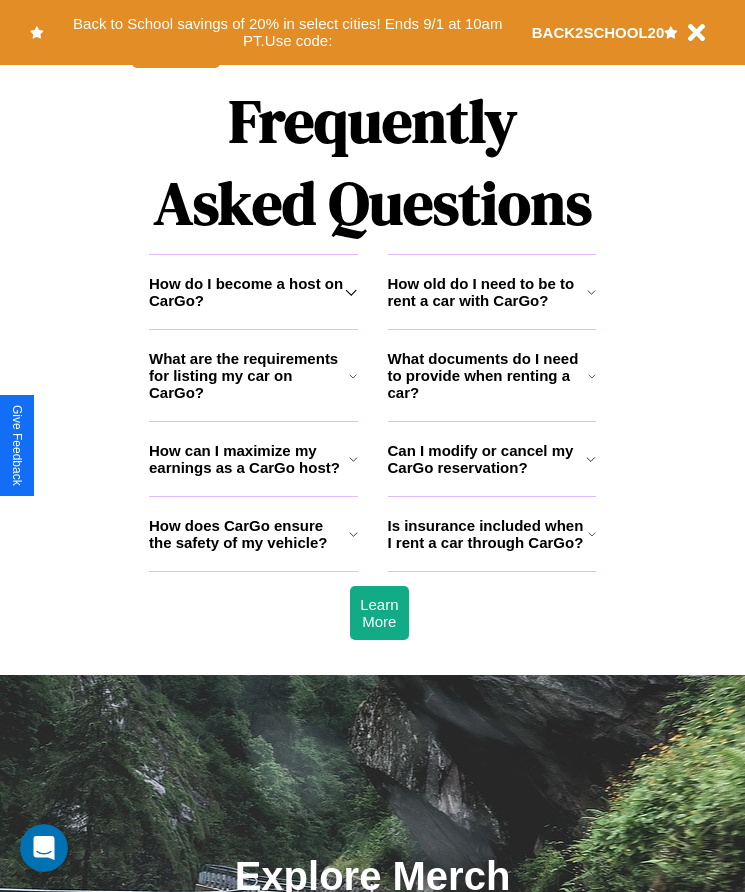 click 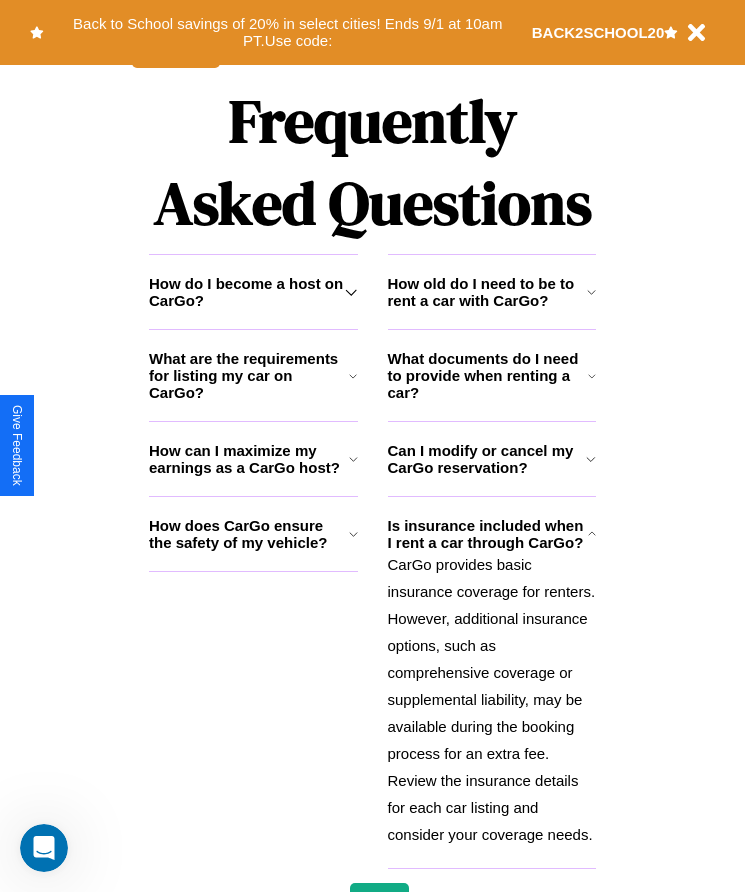 click 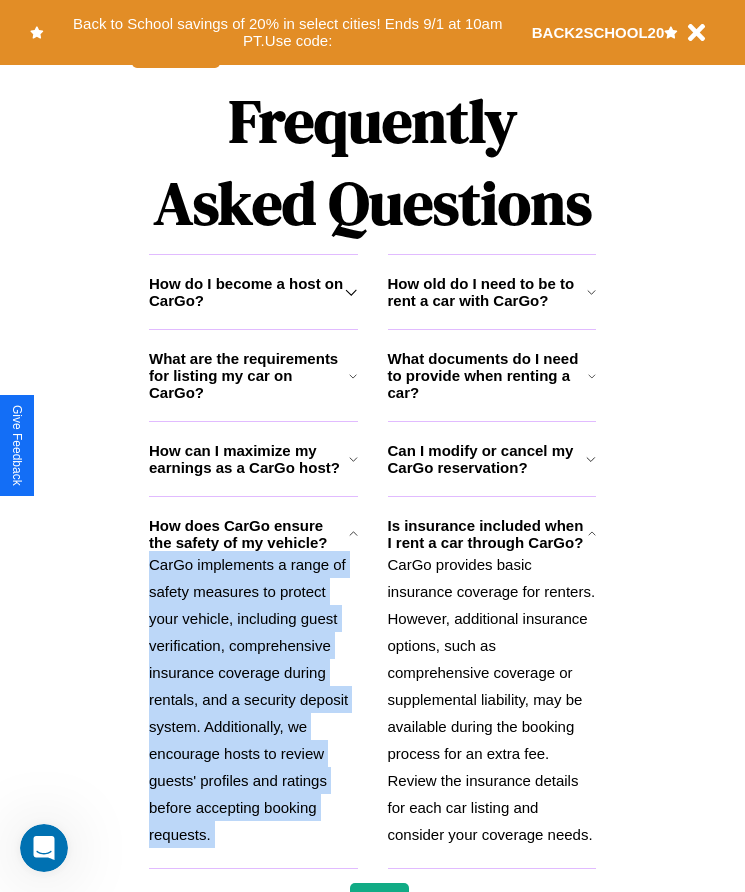 click on "CarGo implements a range of safety measures to protect your vehicle, including guest verification, comprehensive insurance coverage during rentals, and a security deposit system. Additionally, we encourage hosts to review guests' profiles and ratings before accepting booking requests." at bounding box center [253, 699] 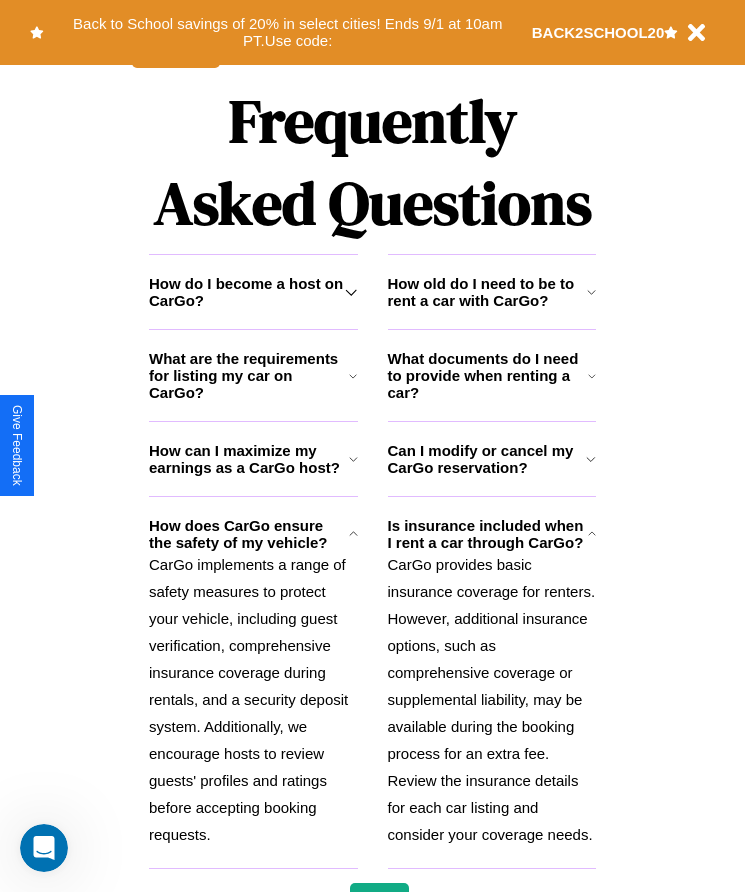 click on "How do I become a host on CarGo?" at bounding box center [247, 292] 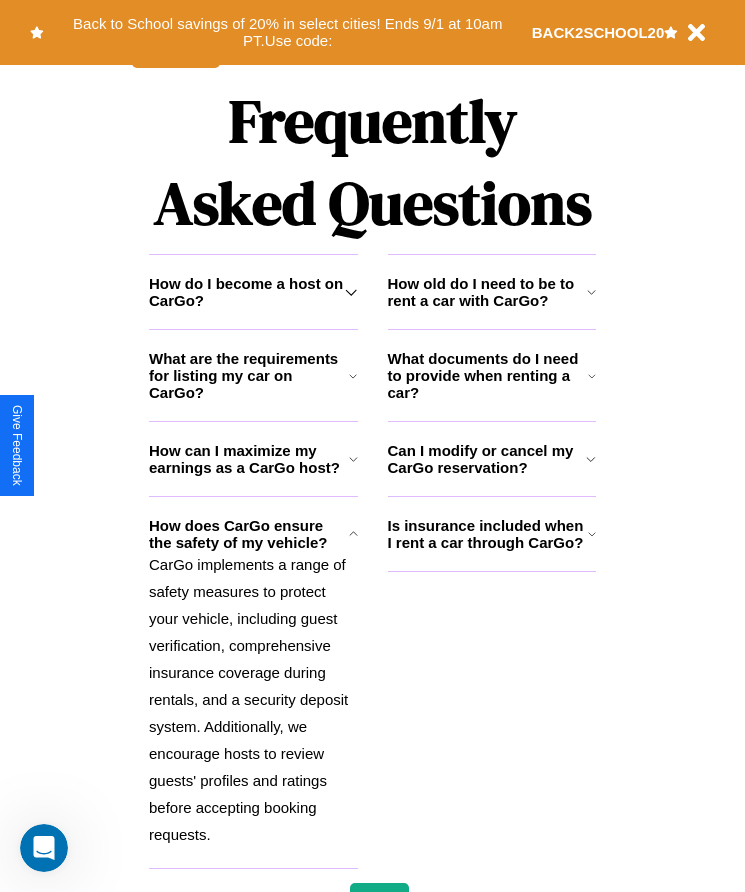 click 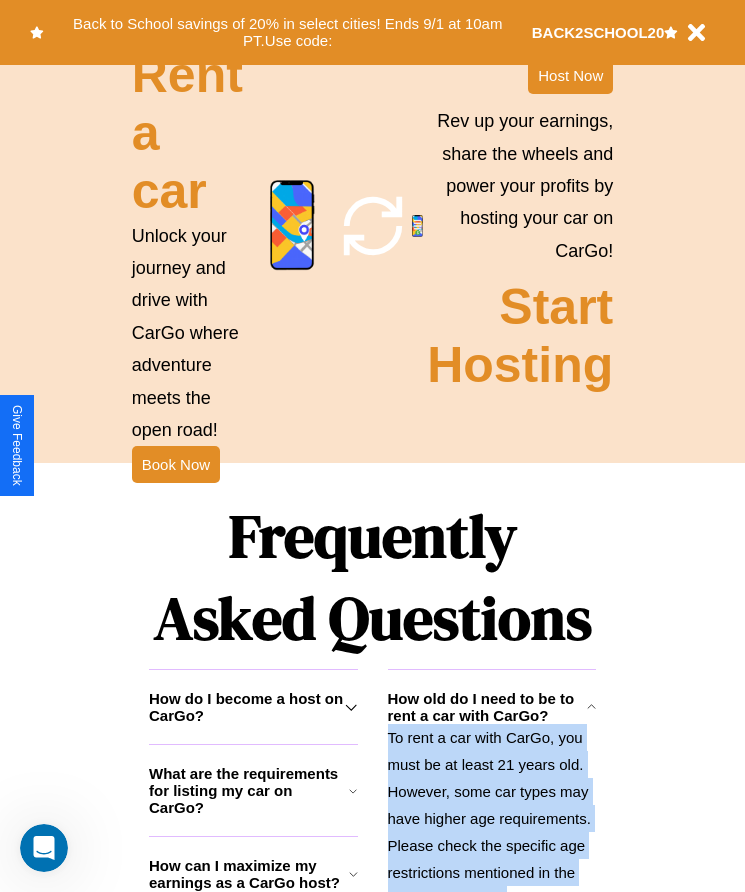 scroll, scrollTop: 1855, scrollLeft: 0, axis: vertical 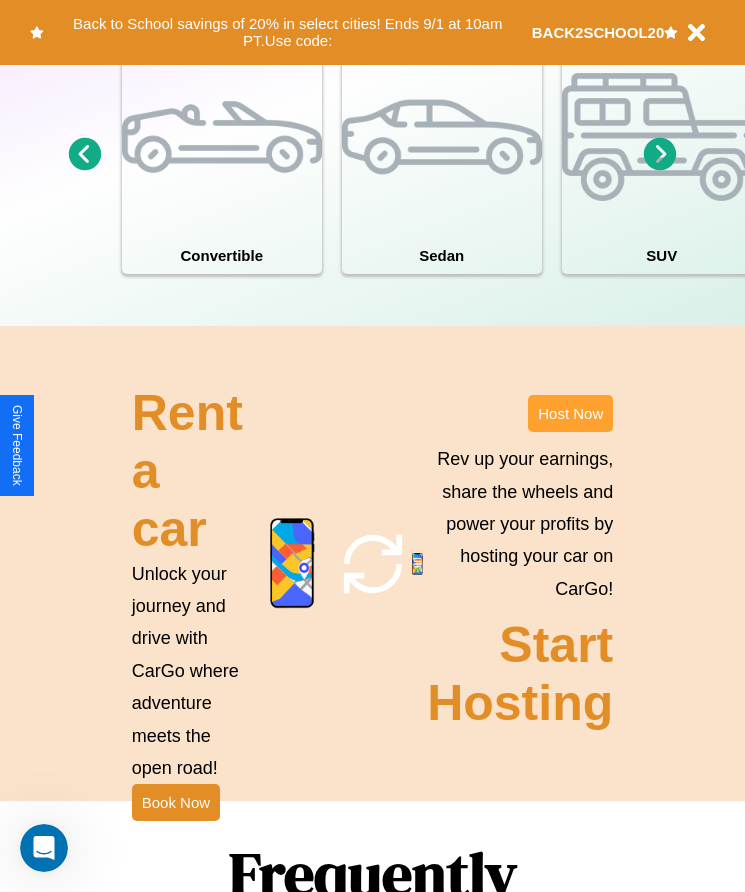 click on "Host Now" at bounding box center [570, 413] 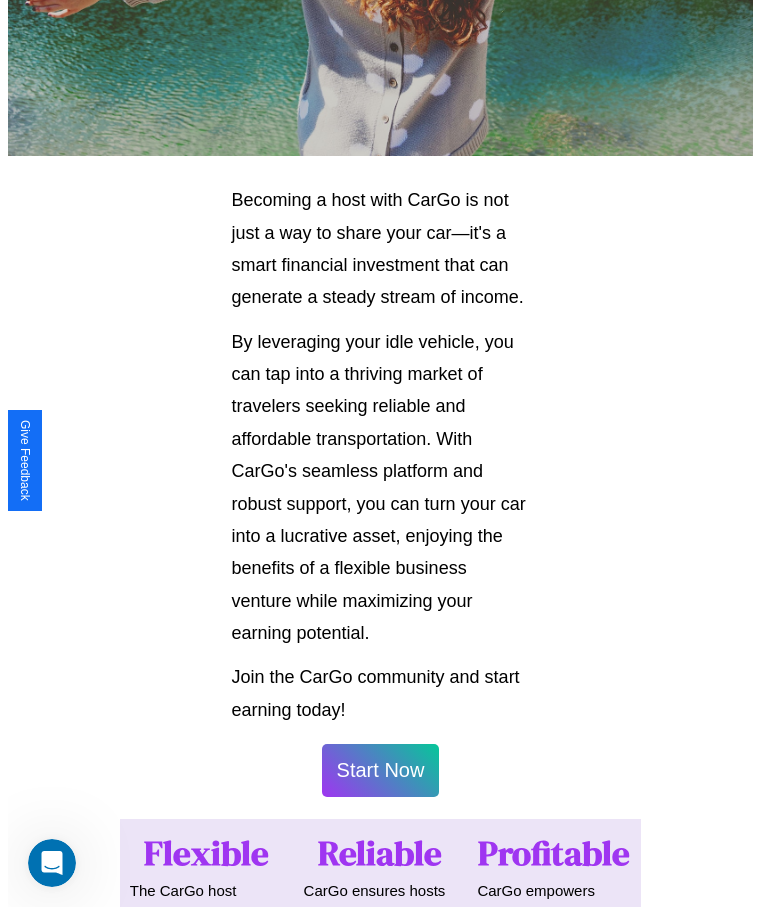 scroll, scrollTop: 1046, scrollLeft: 0, axis: vertical 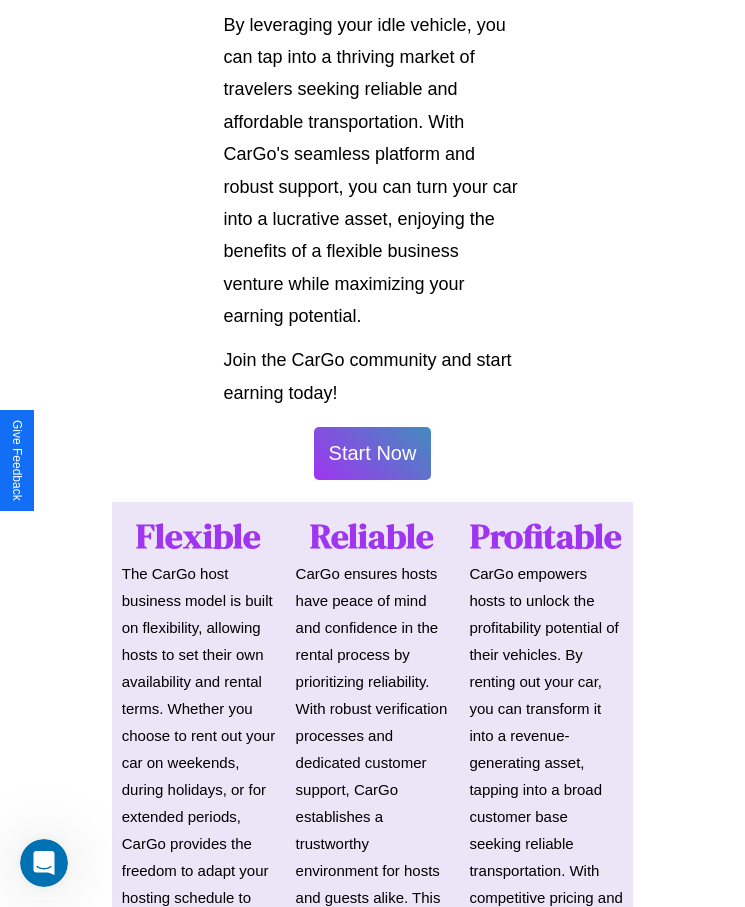 click on "Start Now" at bounding box center [373, 453] 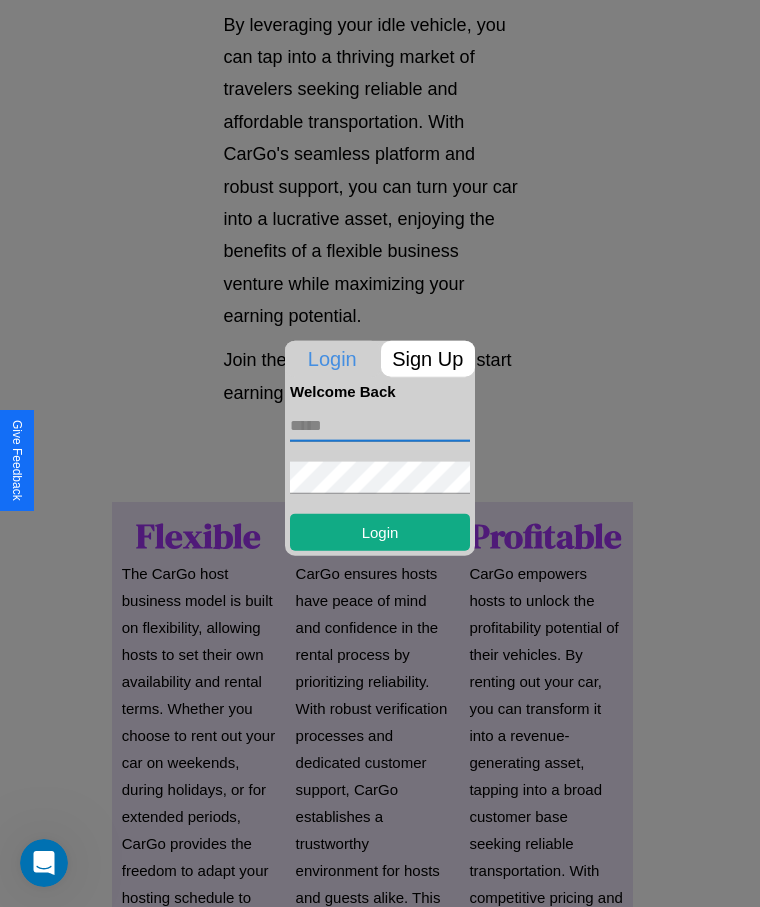 click at bounding box center (380, 425) 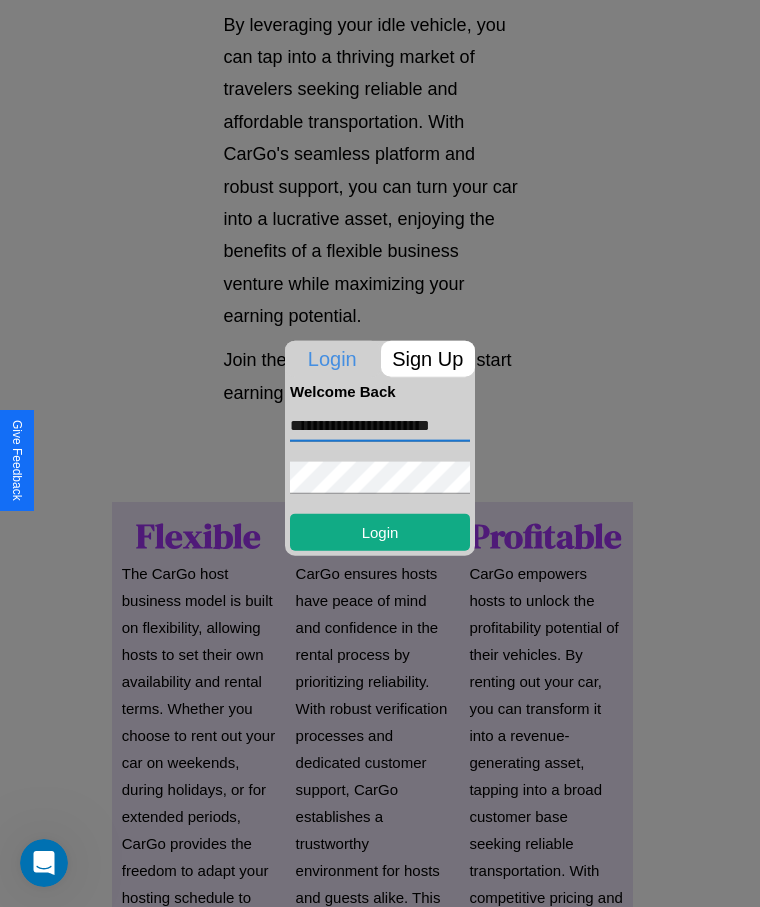 scroll, scrollTop: 0, scrollLeft: 18, axis: horizontal 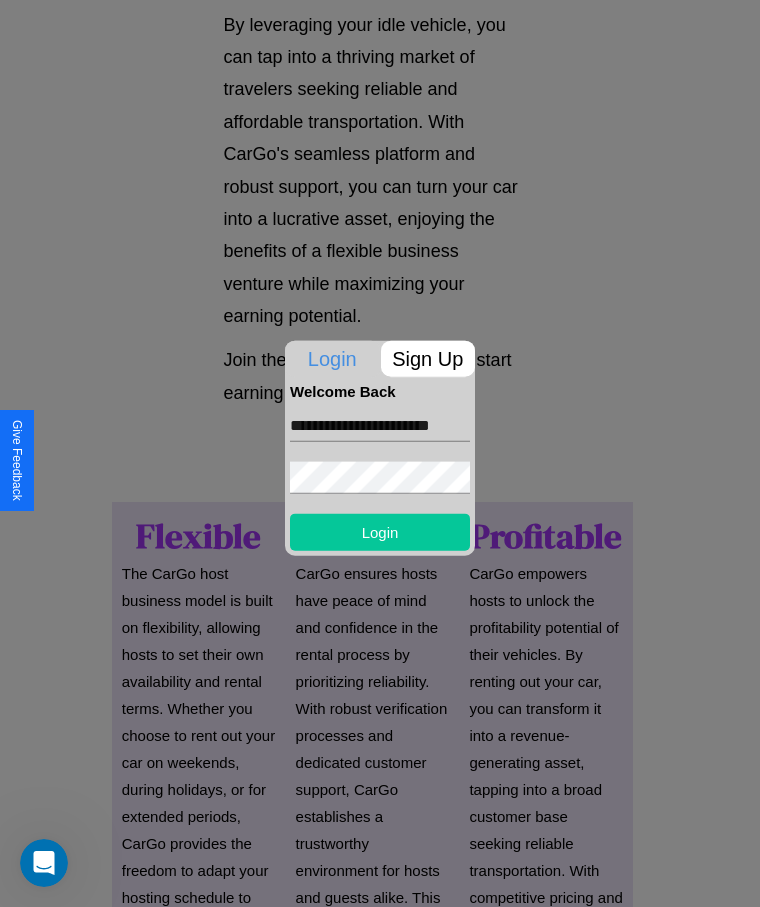 click on "Login" at bounding box center (380, 531) 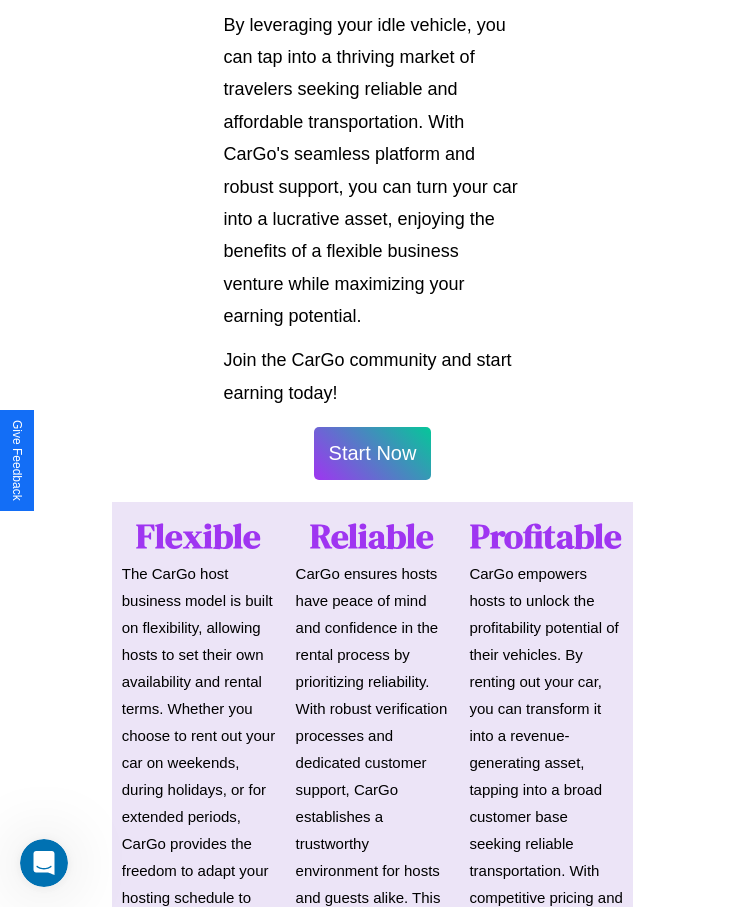 scroll, scrollTop: 1048, scrollLeft: 0, axis: vertical 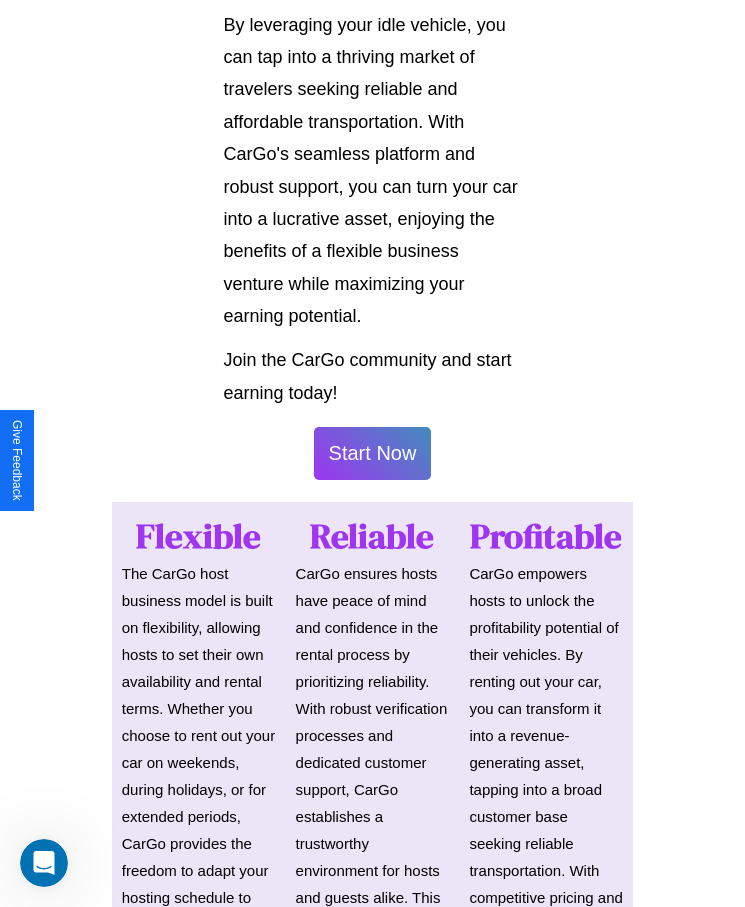 click on "Start Now" at bounding box center (373, 453) 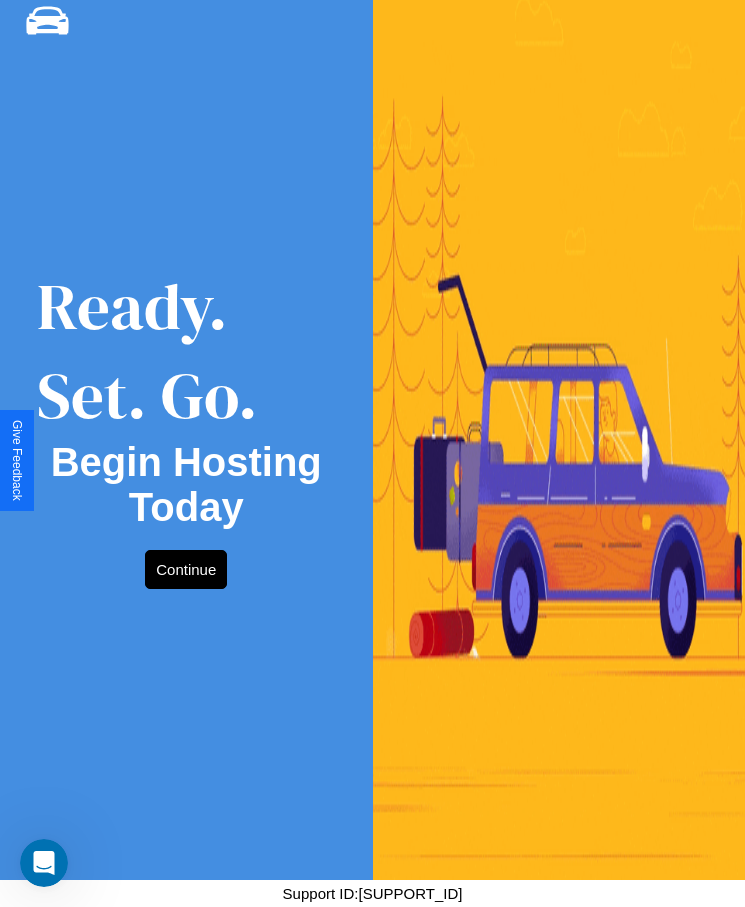 scroll, scrollTop: 0, scrollLeft: 0, axis: both 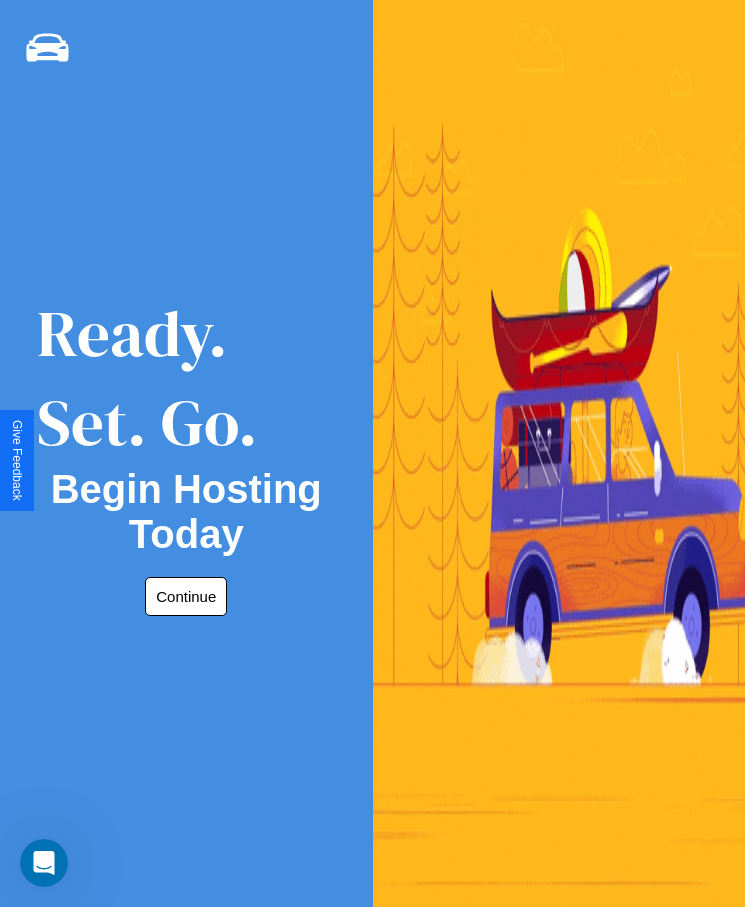 click on "Continue" at bounding box center (186, 596) 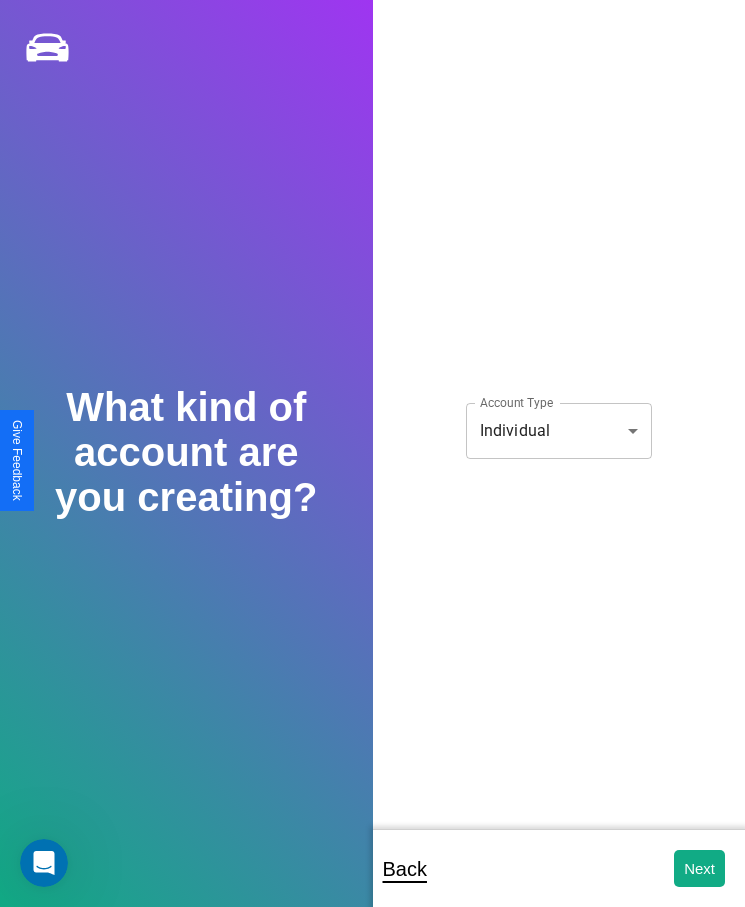 click on "**********" at bounding box center [372, 467] 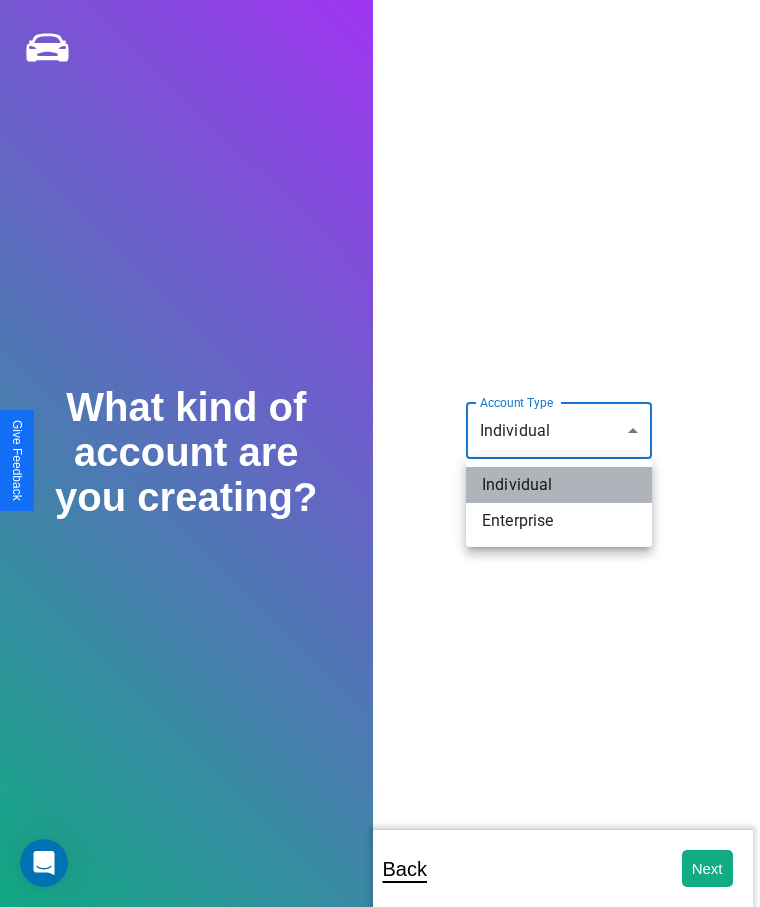 click on "Individual" at bounding box center [559, 485] 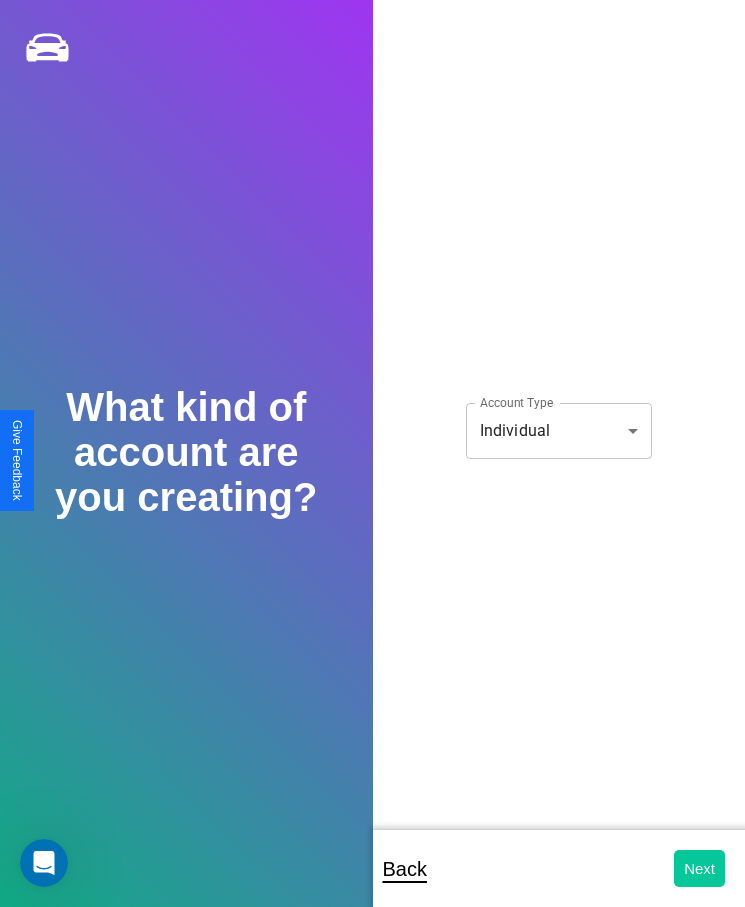 click on "Next" at bounding box center (699, 868) 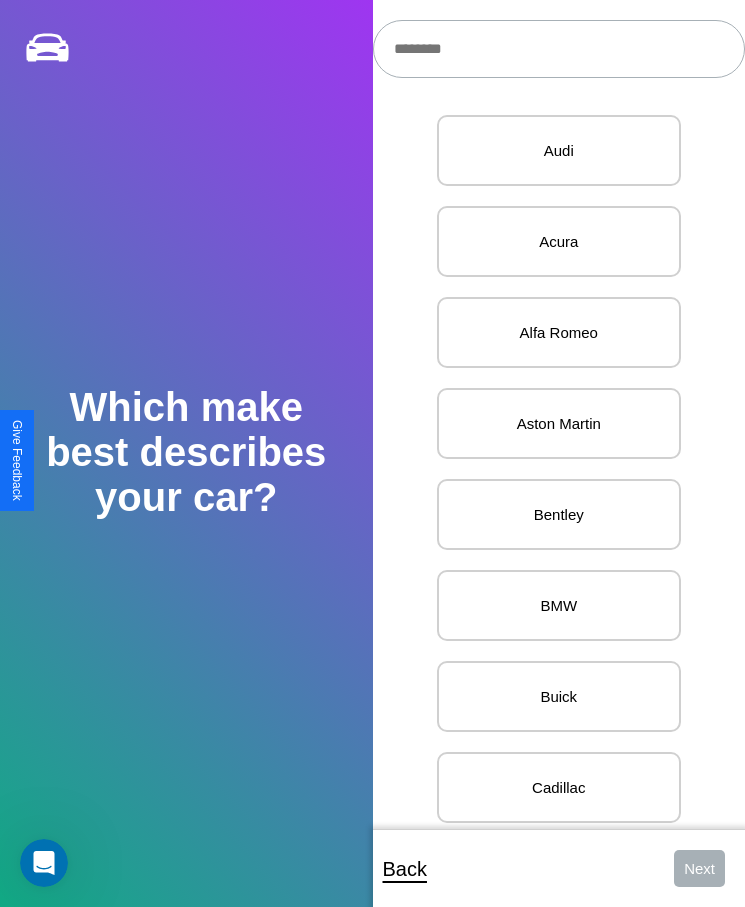 scroll, scrollTop: 27, scrollLeft: 0, axis: vertical 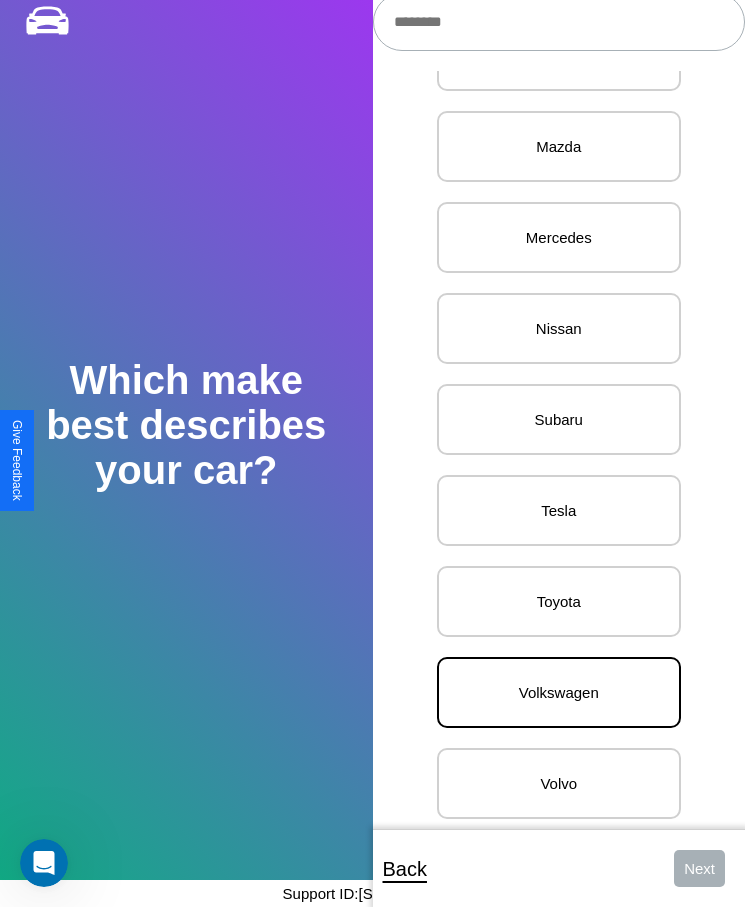 click on "Volkswagen" at bounding box center [559, 692] 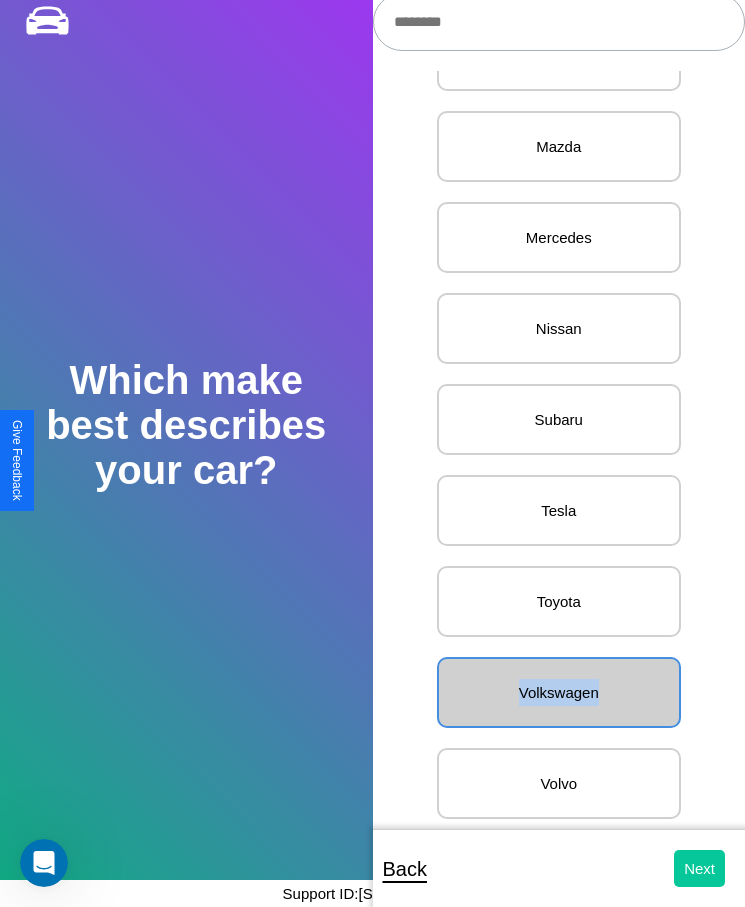 click on "Next" at bounding box center [699, 868] 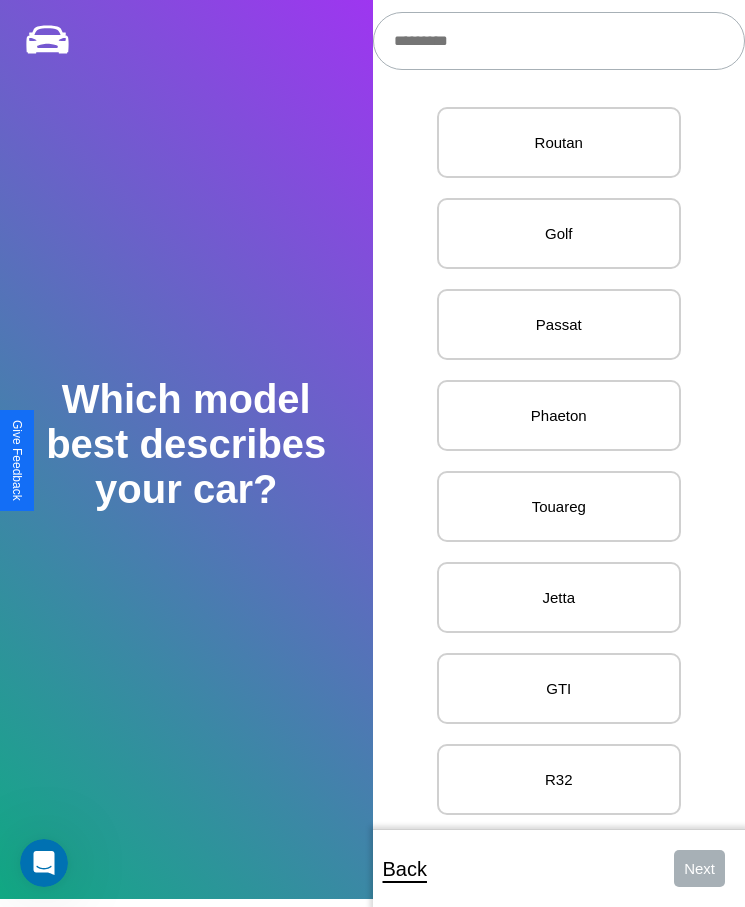 scroll, scrollTop: 27, scrollLeft: 0, axis: vertical 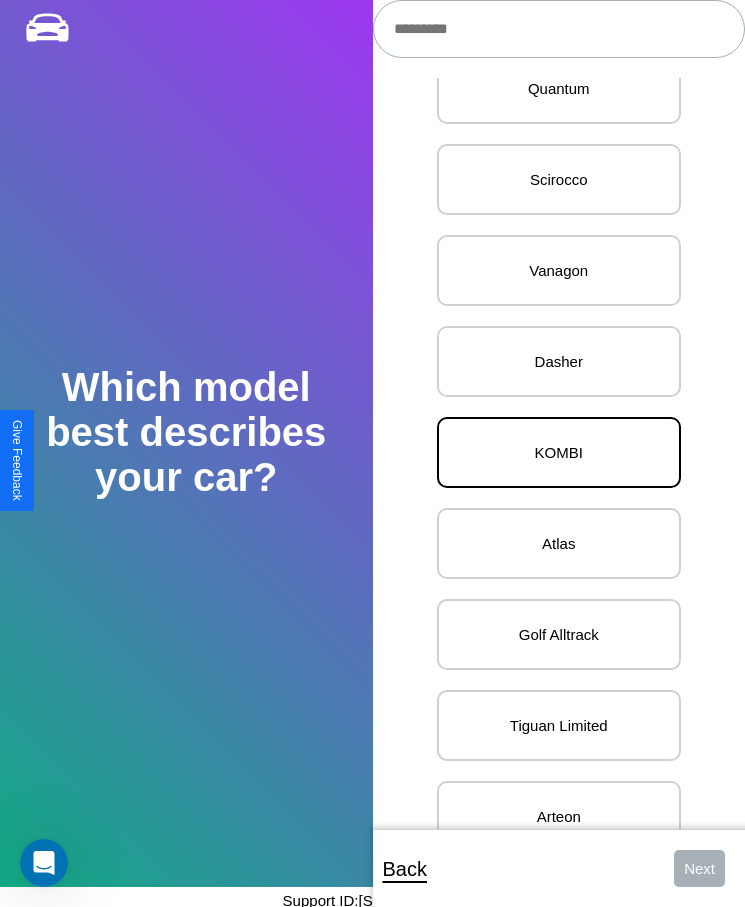 click on "KOMBI" at bounding box center [559, 452] 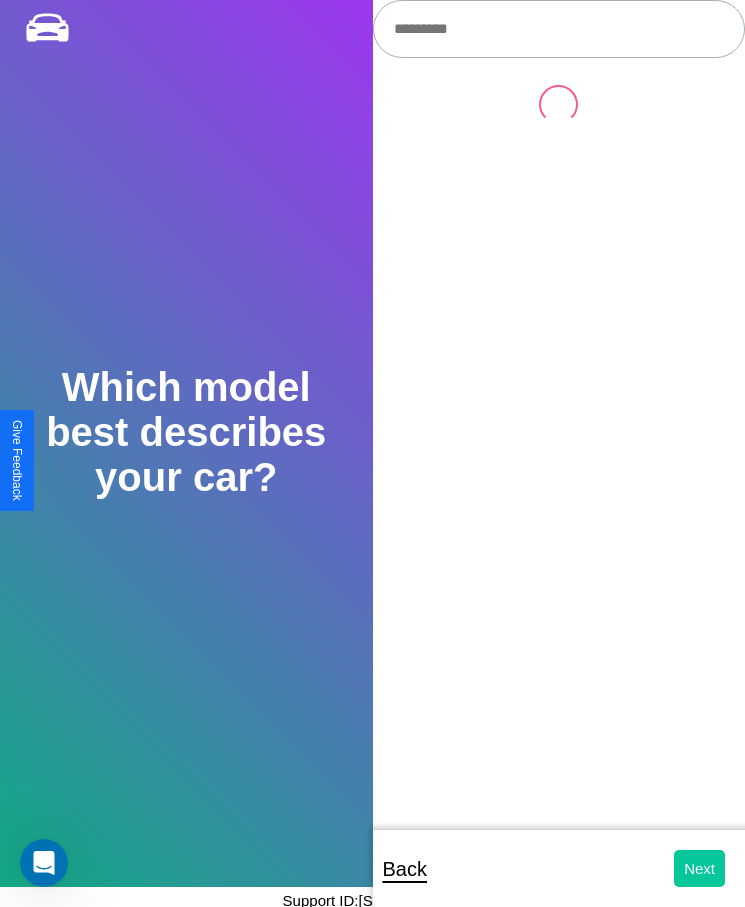click on "Next" at bounding box center [699, 868] 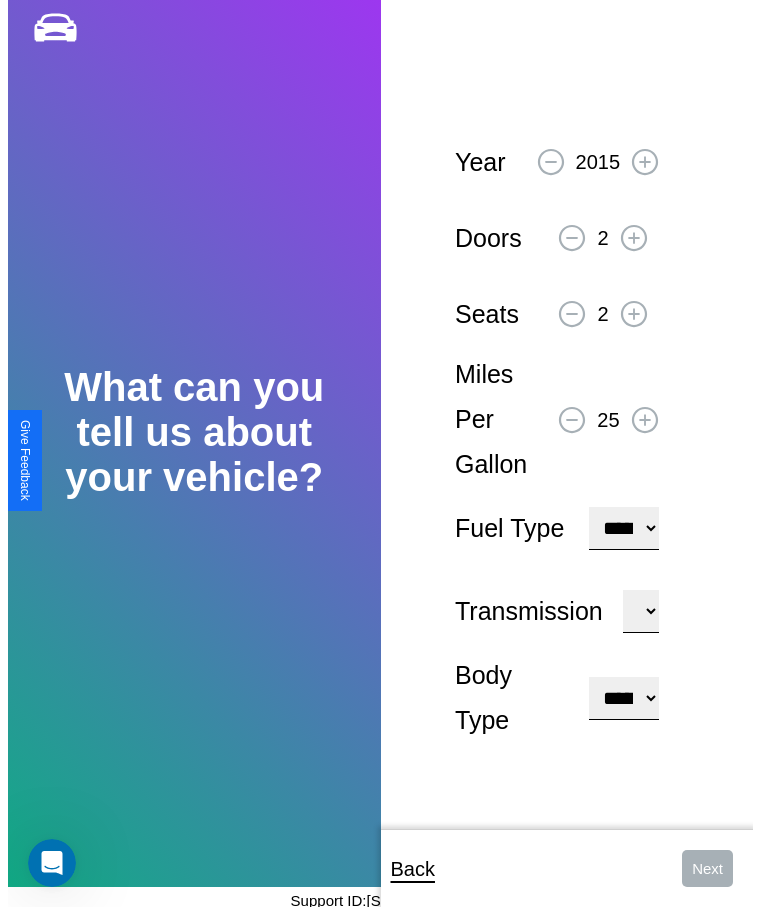scroll, scrollTop: 0, scrollLeft: 0, axis: both 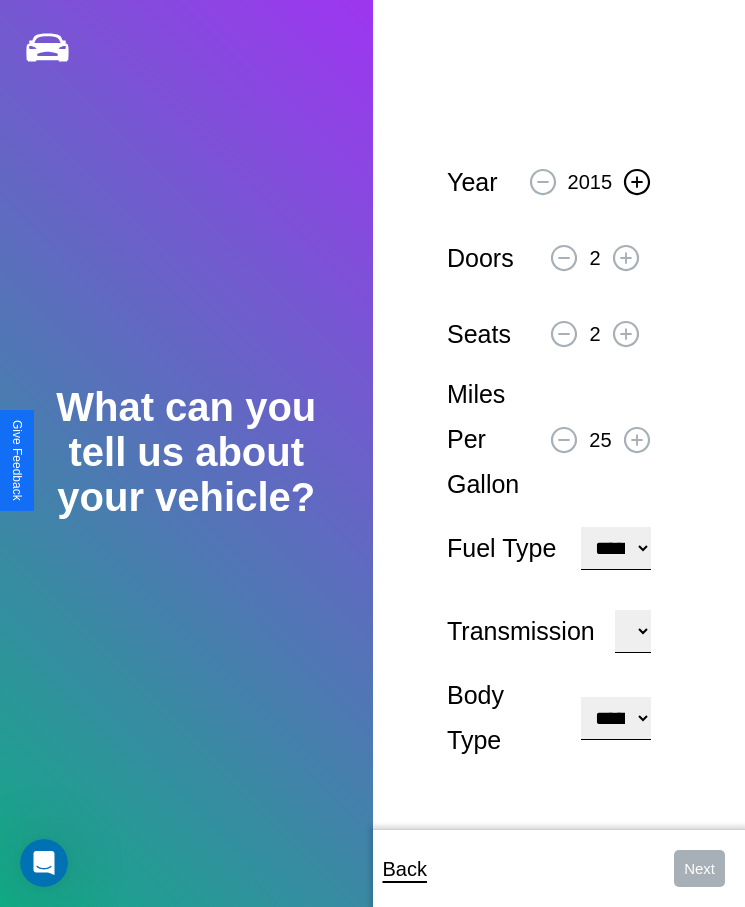 click 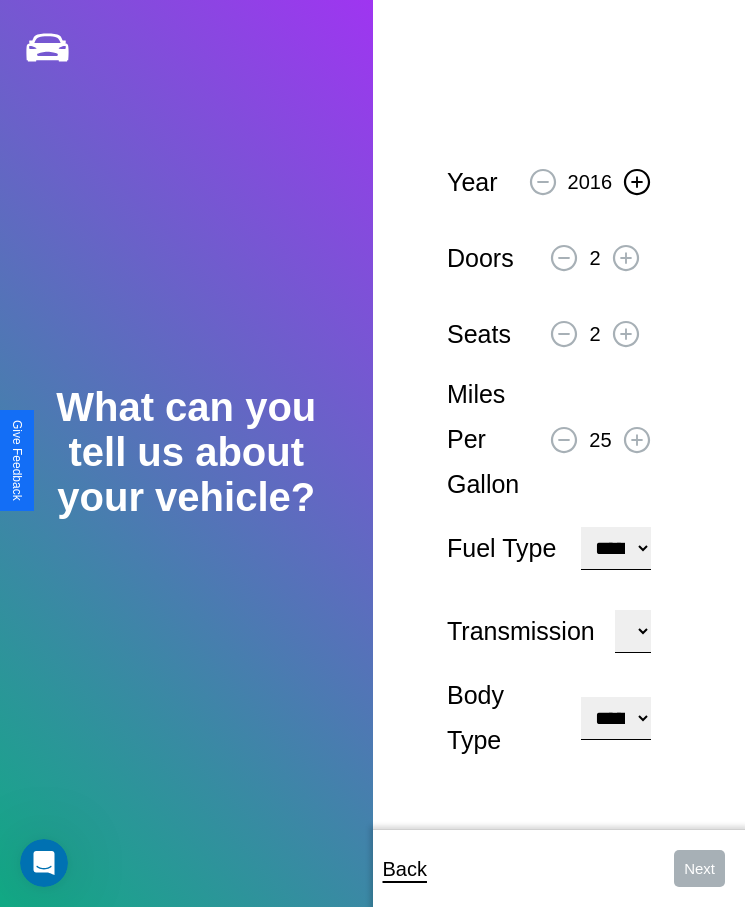 click 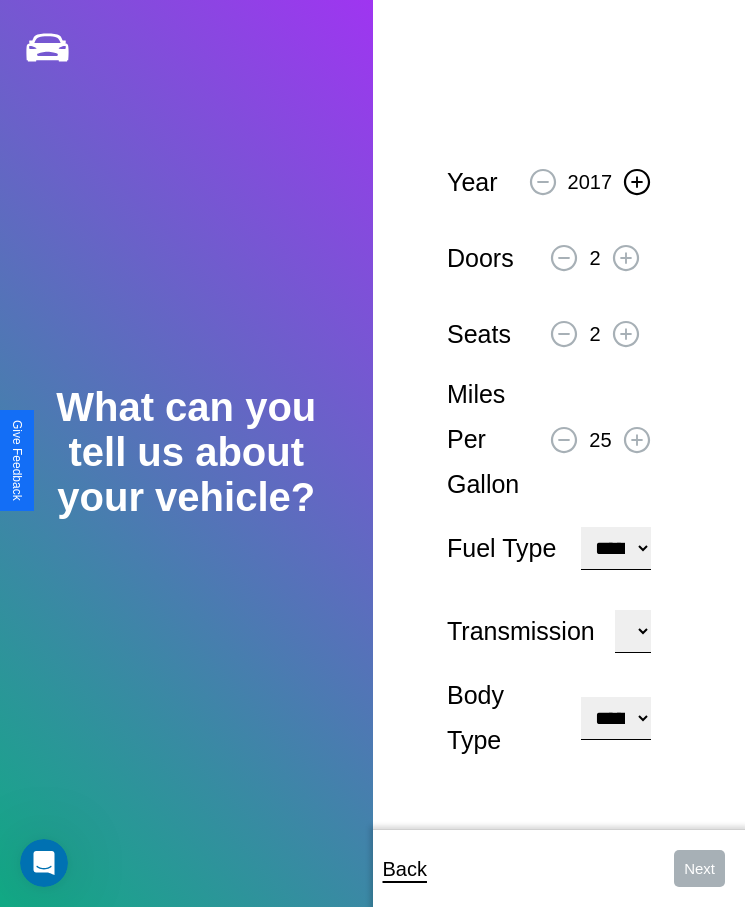 click 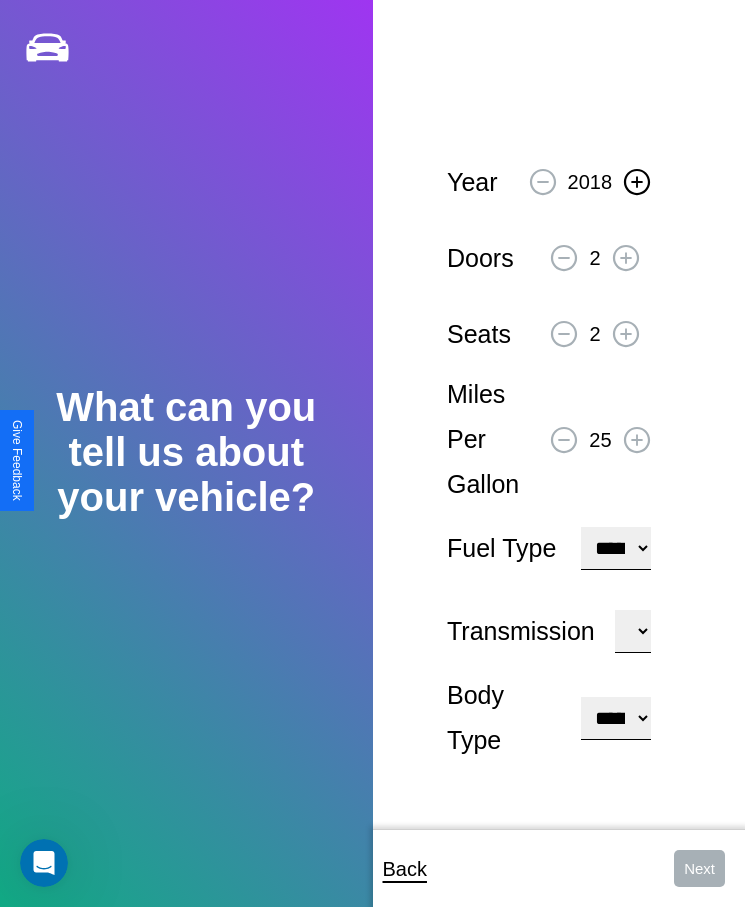 click 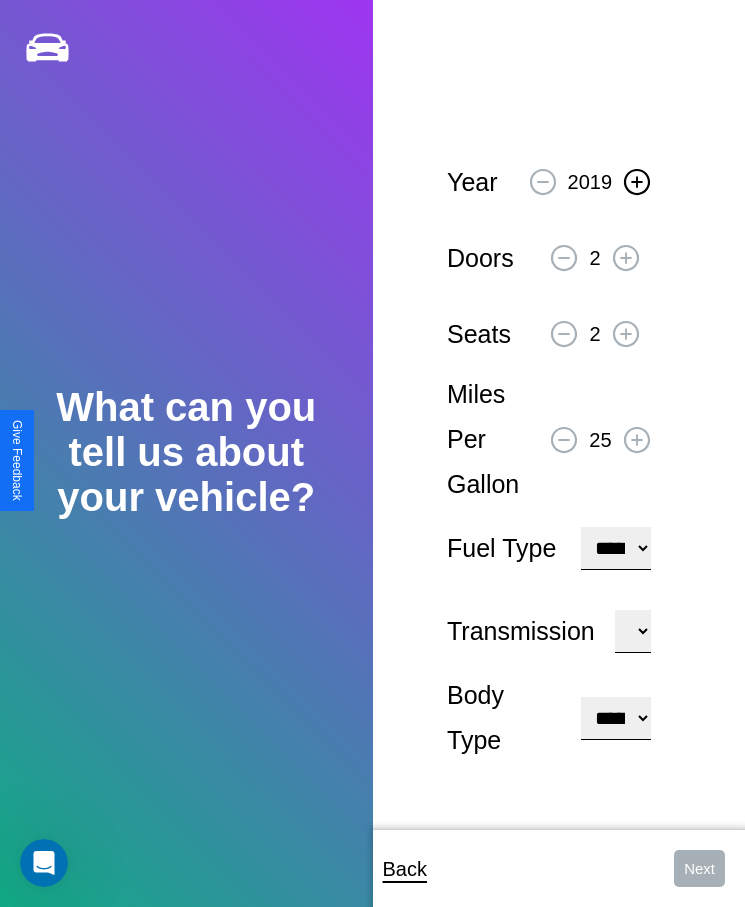 click 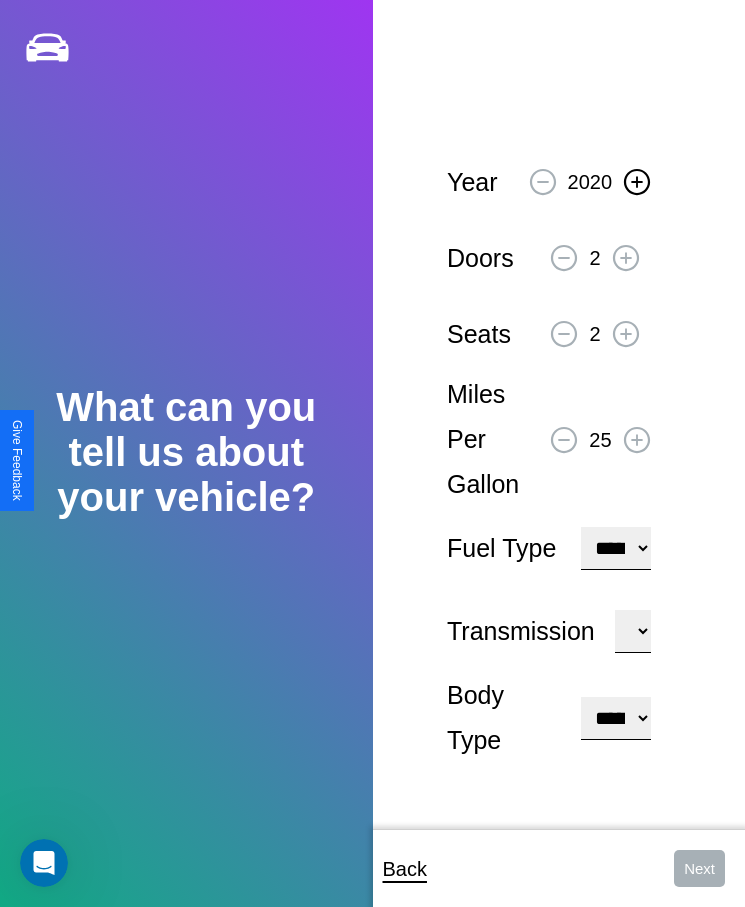 click 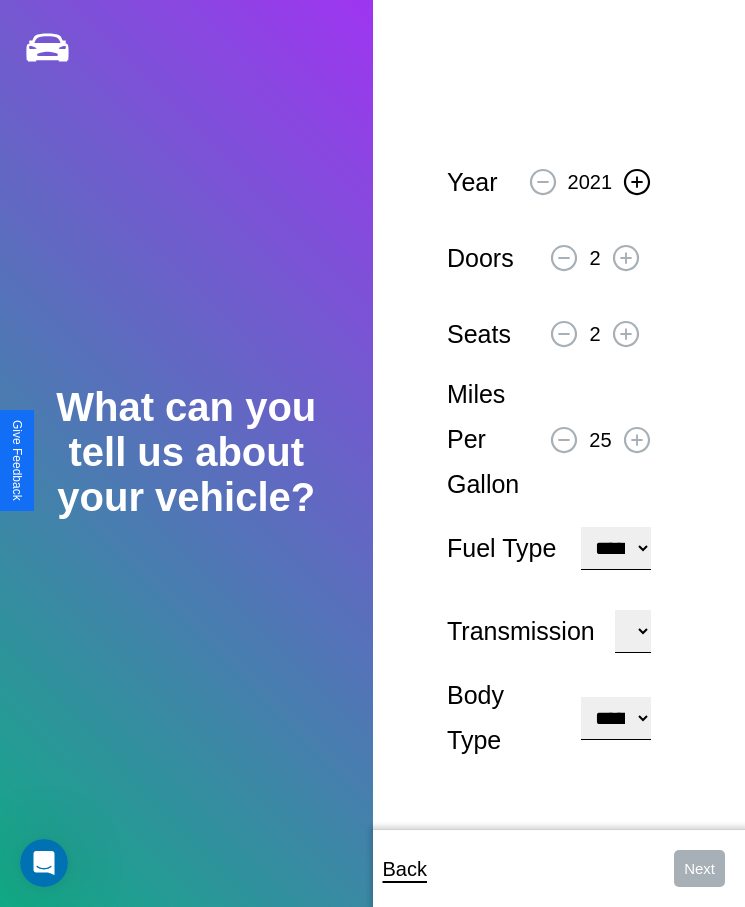 click 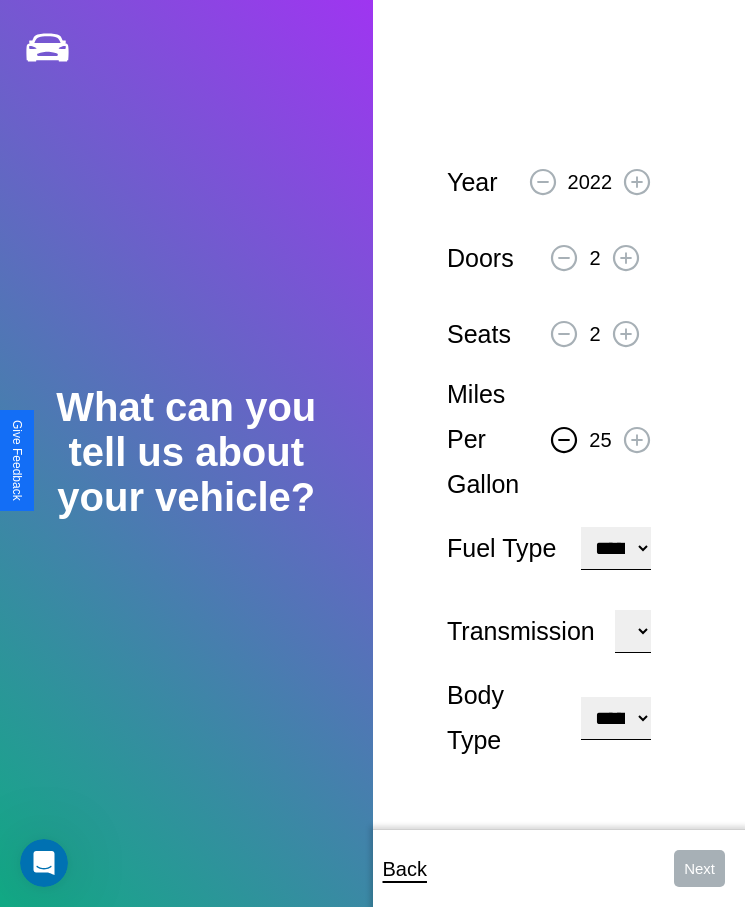 click 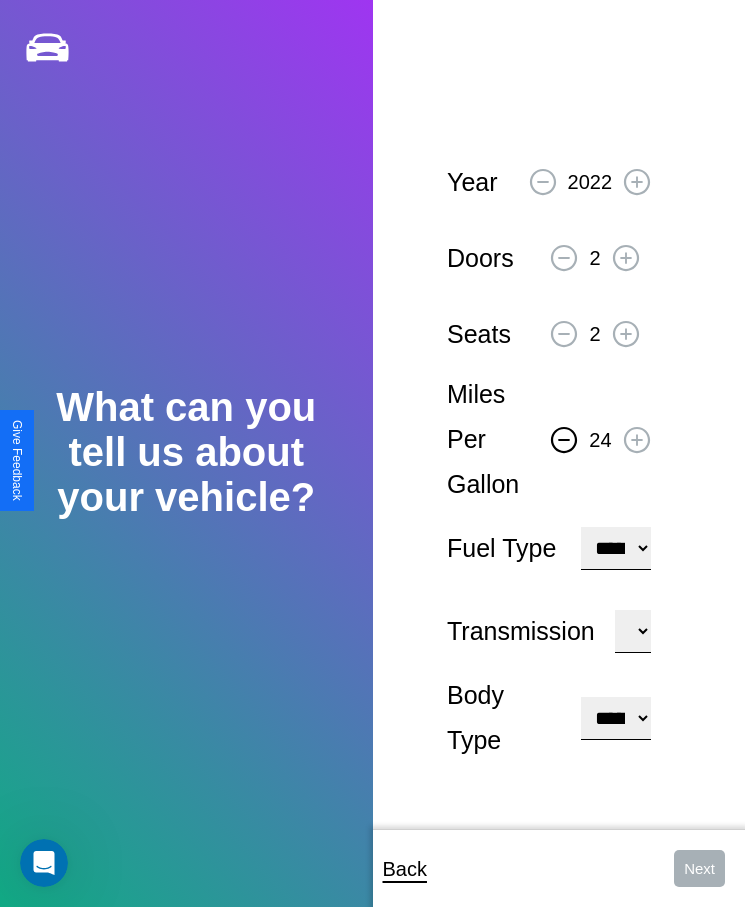 click 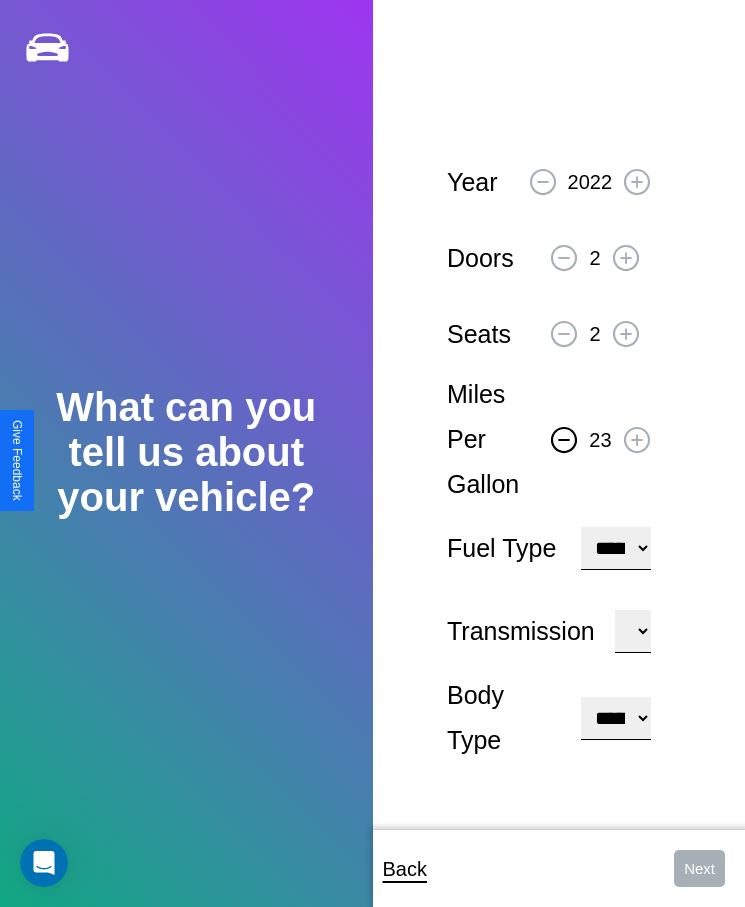 click 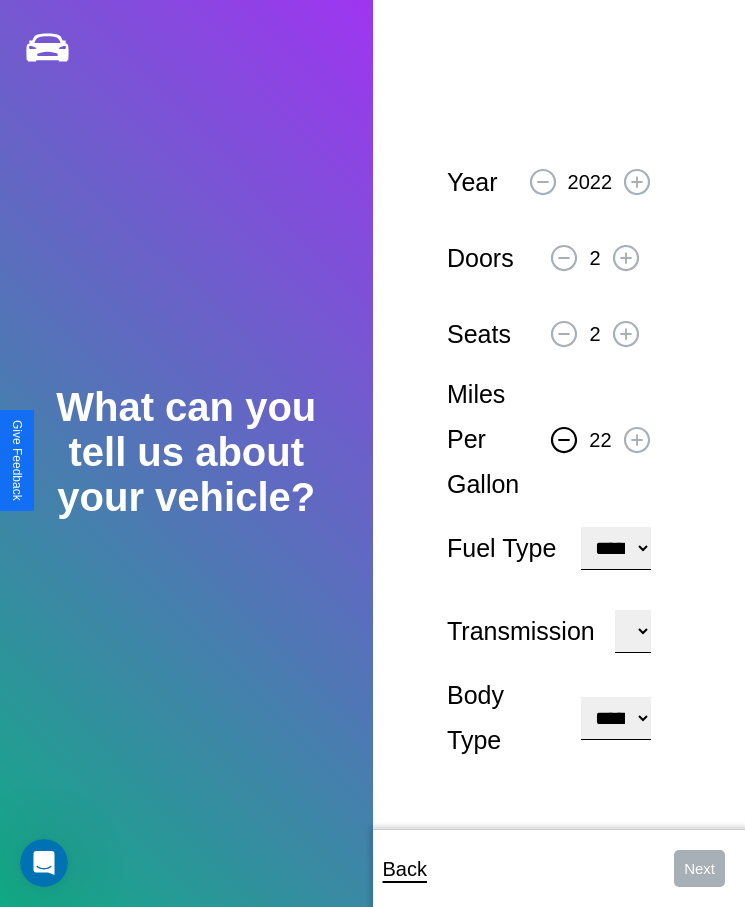 click 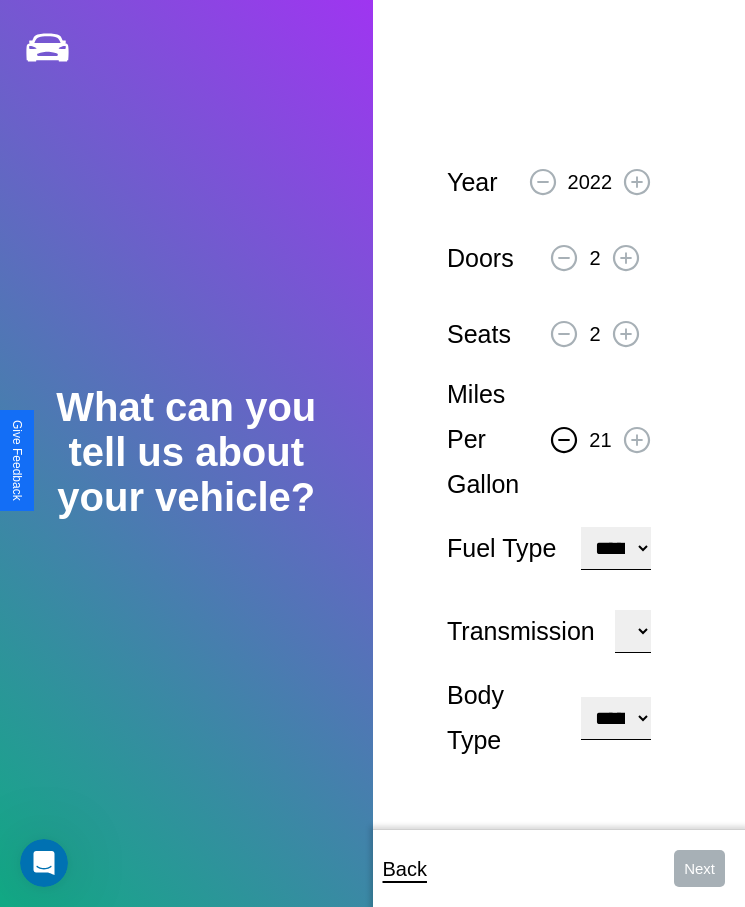 click 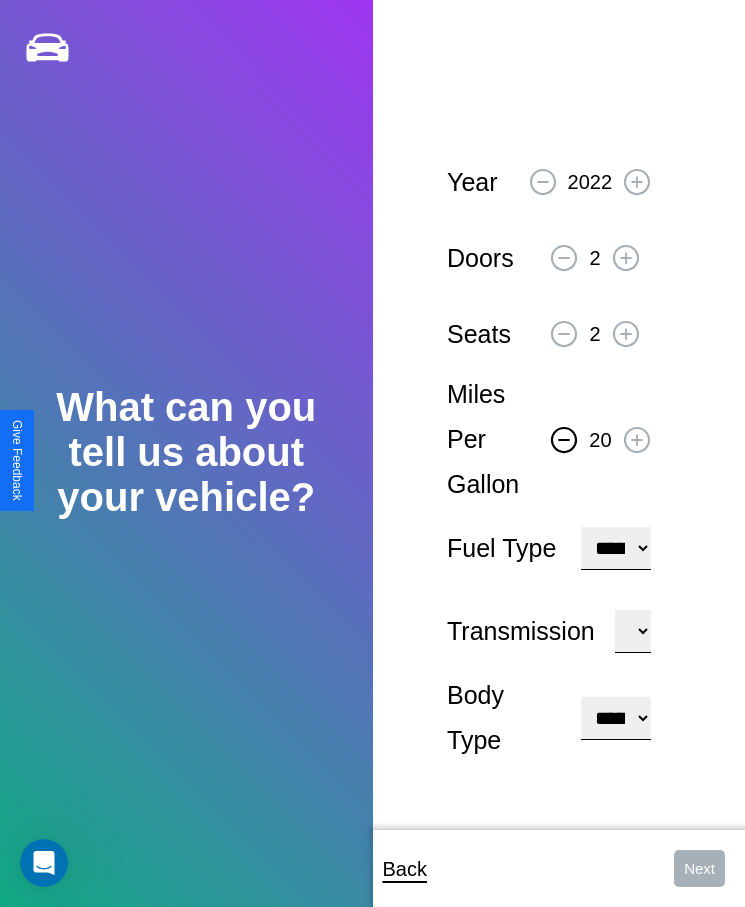 click 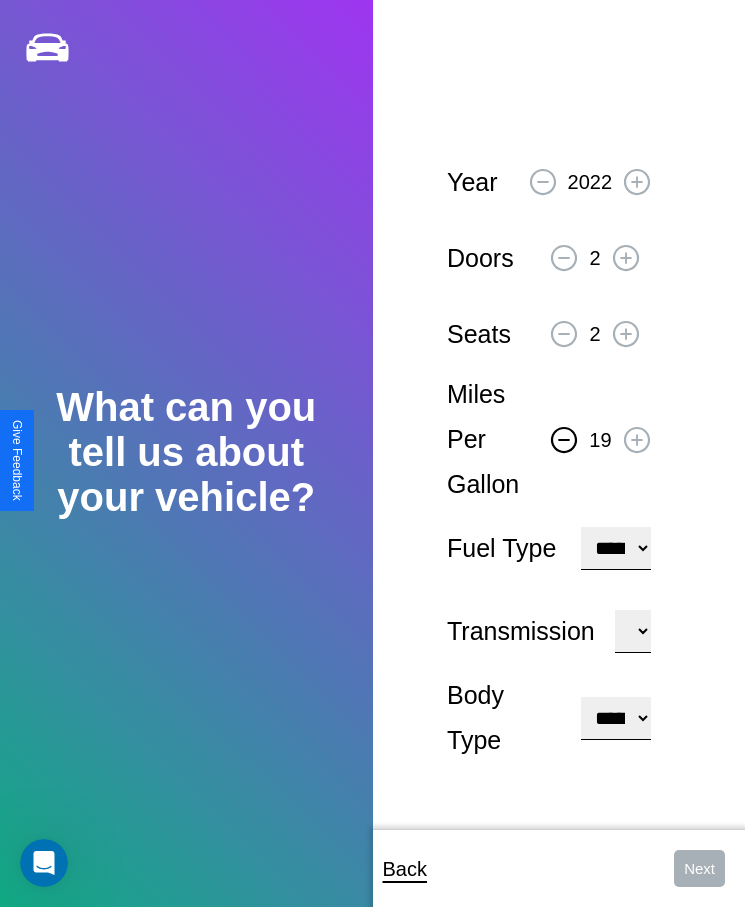 click 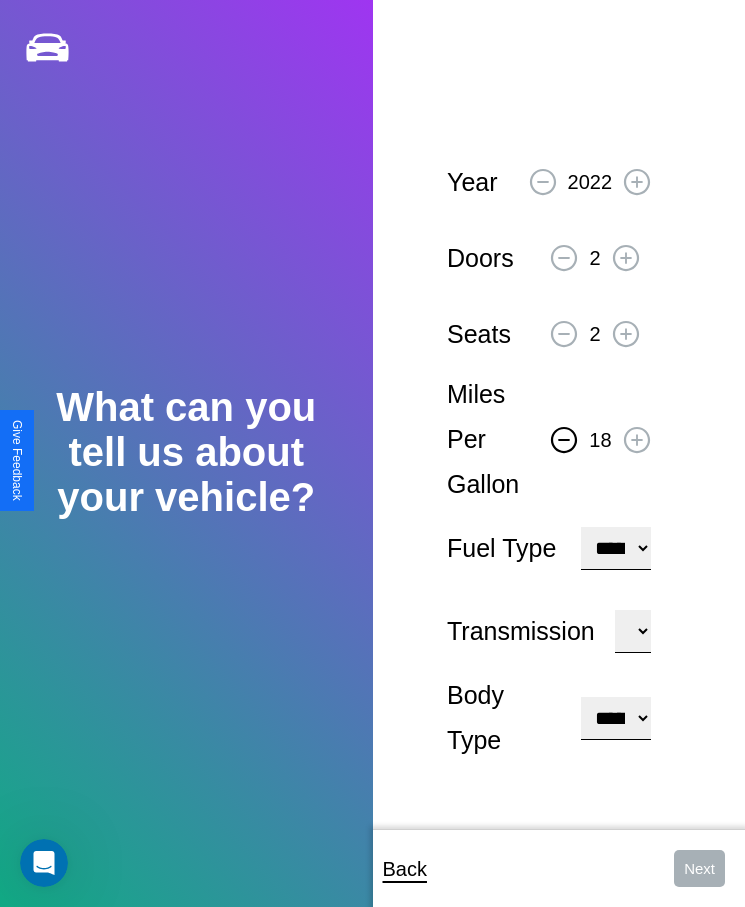 click on "**********" at bounding box center (615, 548) 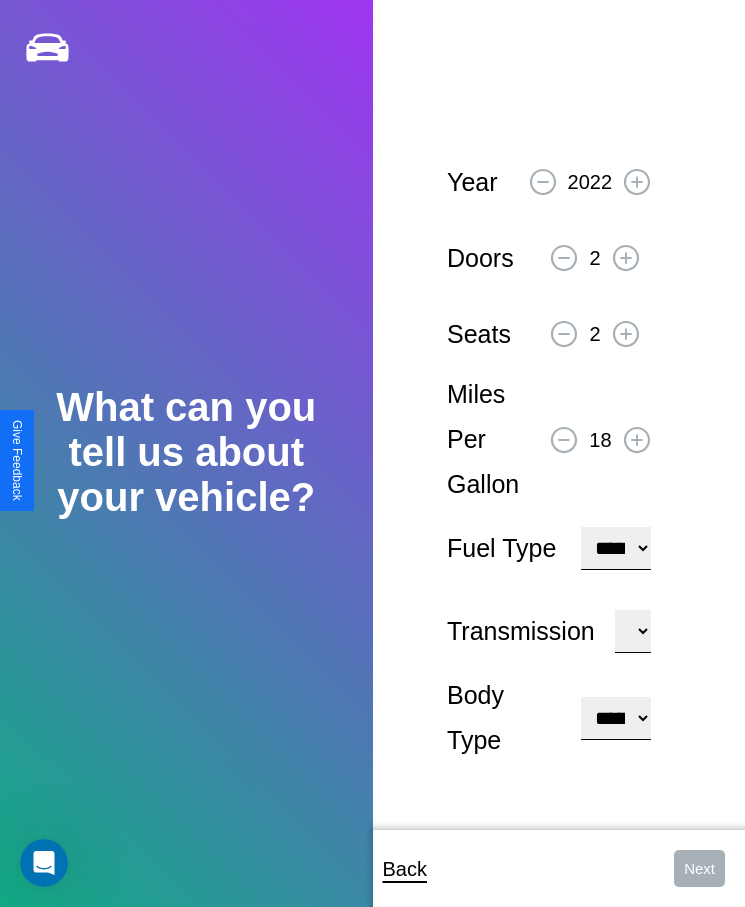 select on "******" 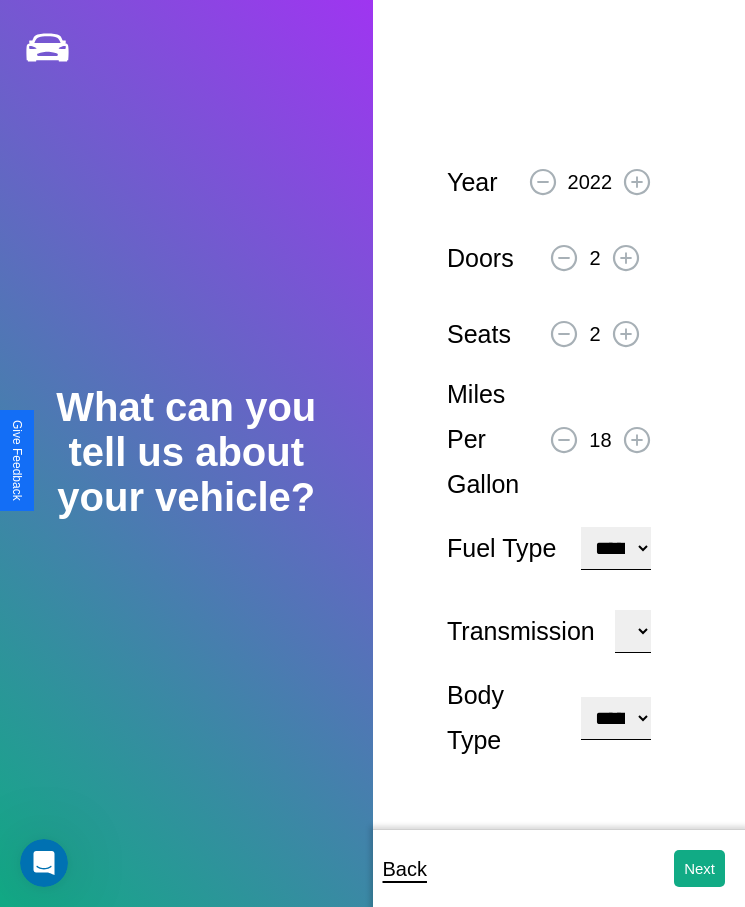click on "**********" at bounding box center [615, 718] 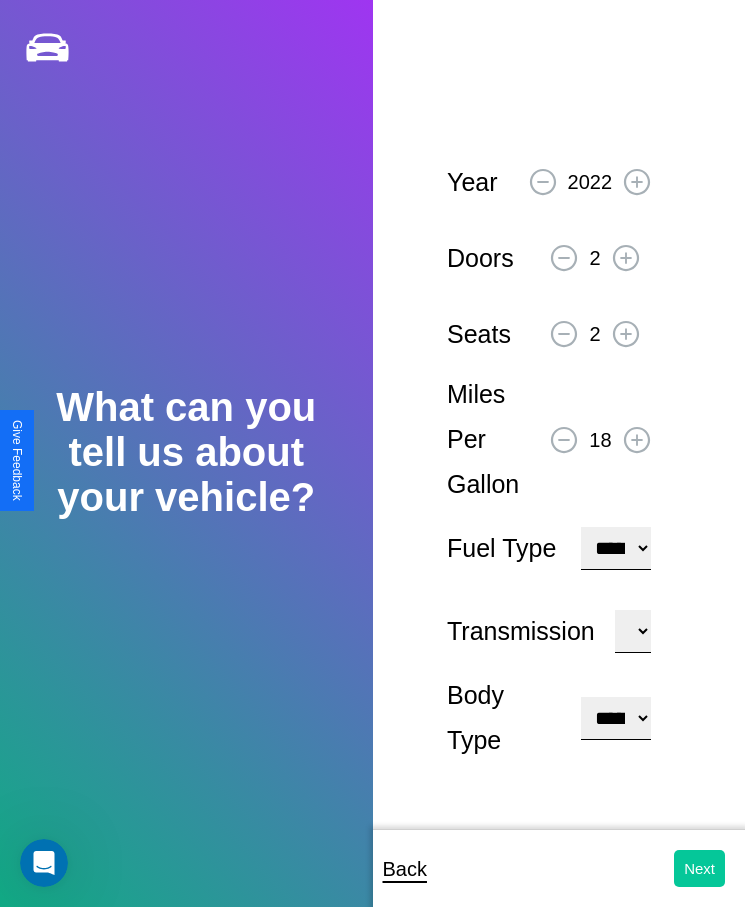 click on "Next" at bounding box center [699, 868] 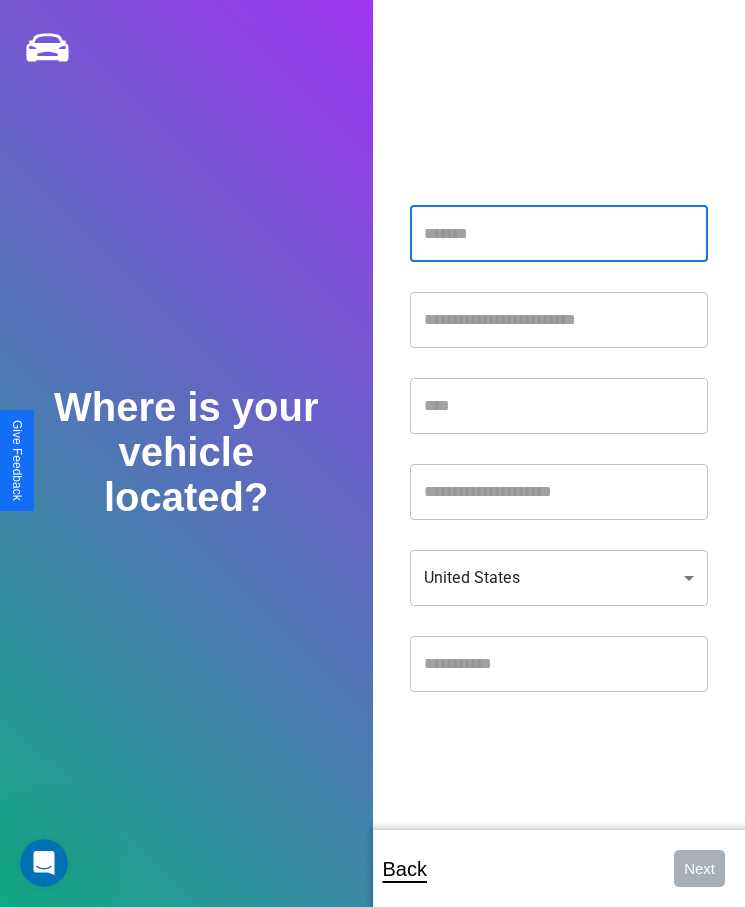 click at bounding box center [559, 234] 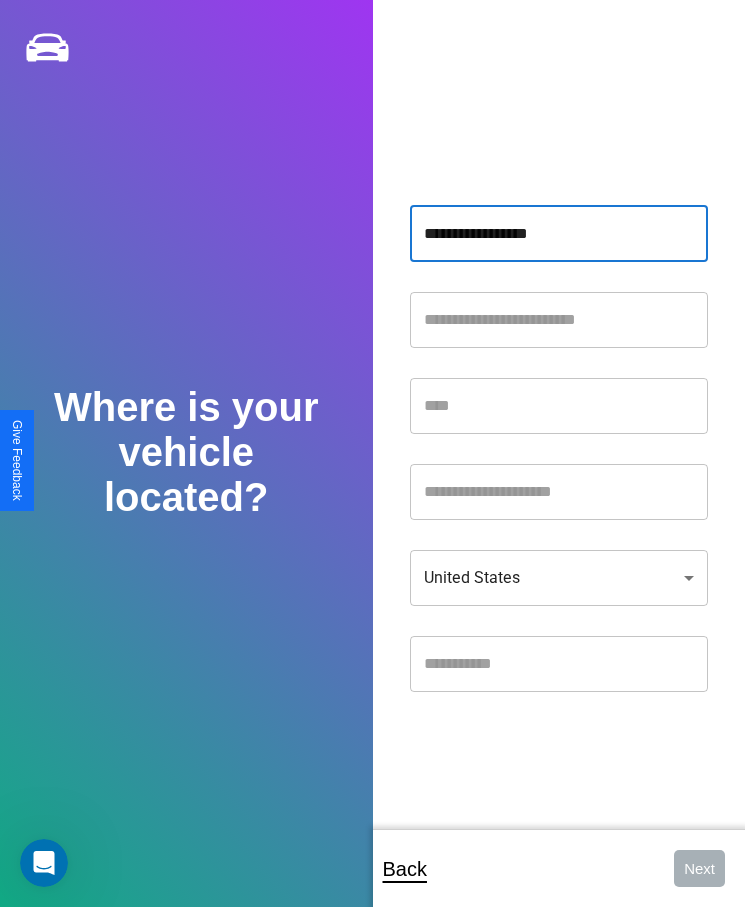 type on "**********" 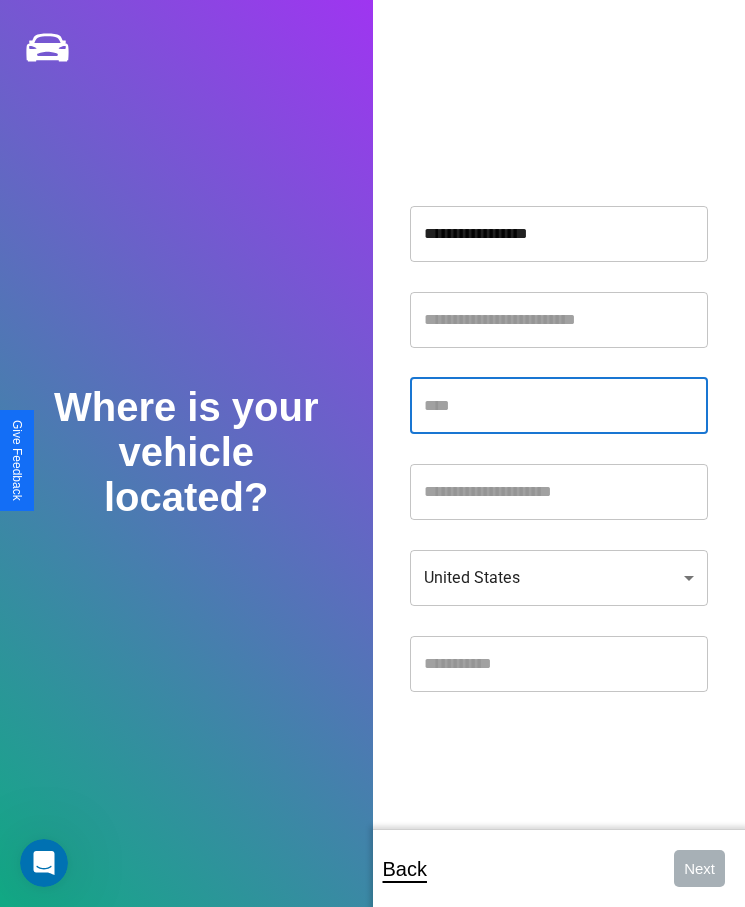 click at bounding box center [559, 406] 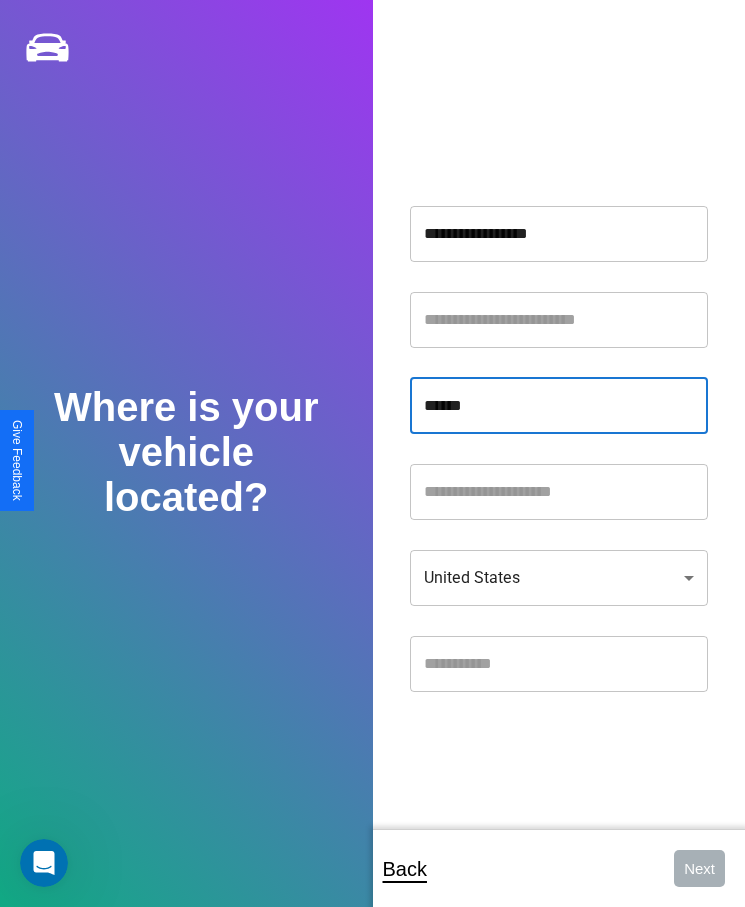 type on "******" 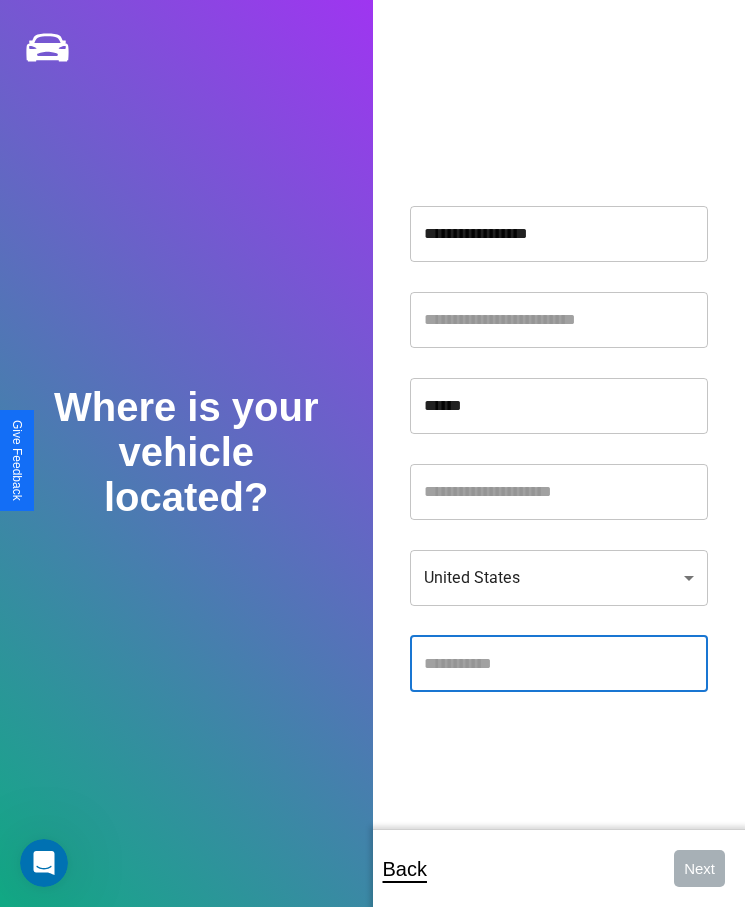 click at bounding box center (559, 664) 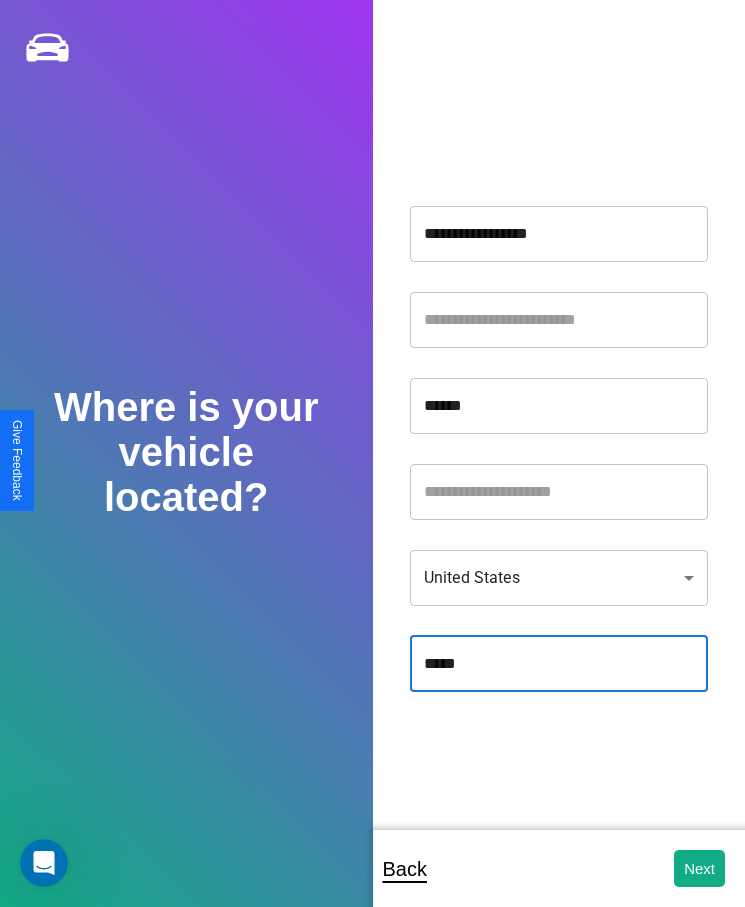 type on "*****" 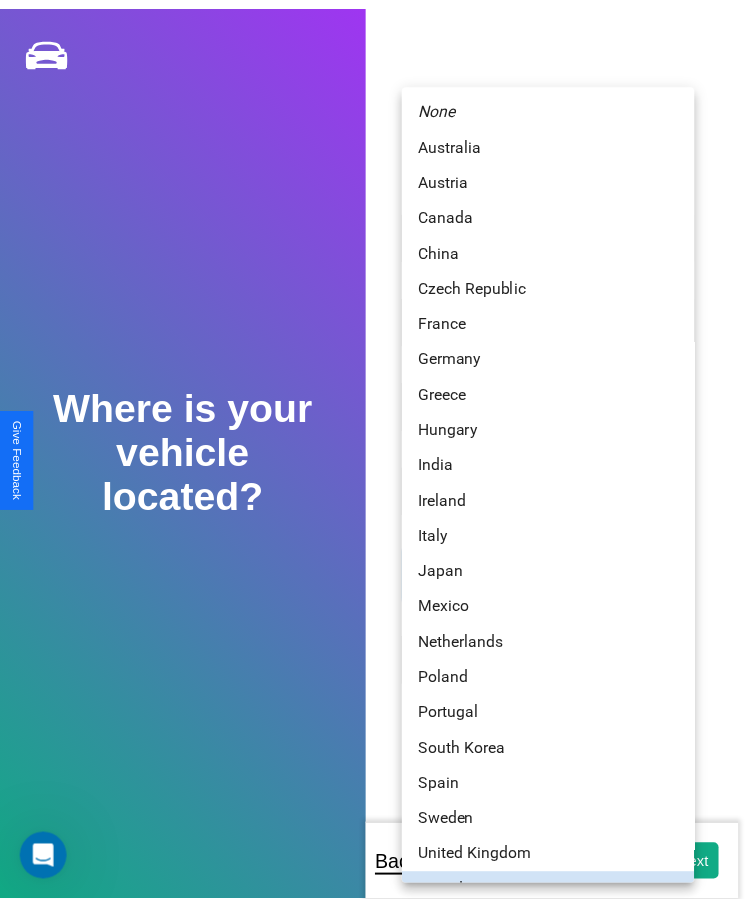 scroll, scrollTop: 25, scrollLeft: 0, axis: vertical 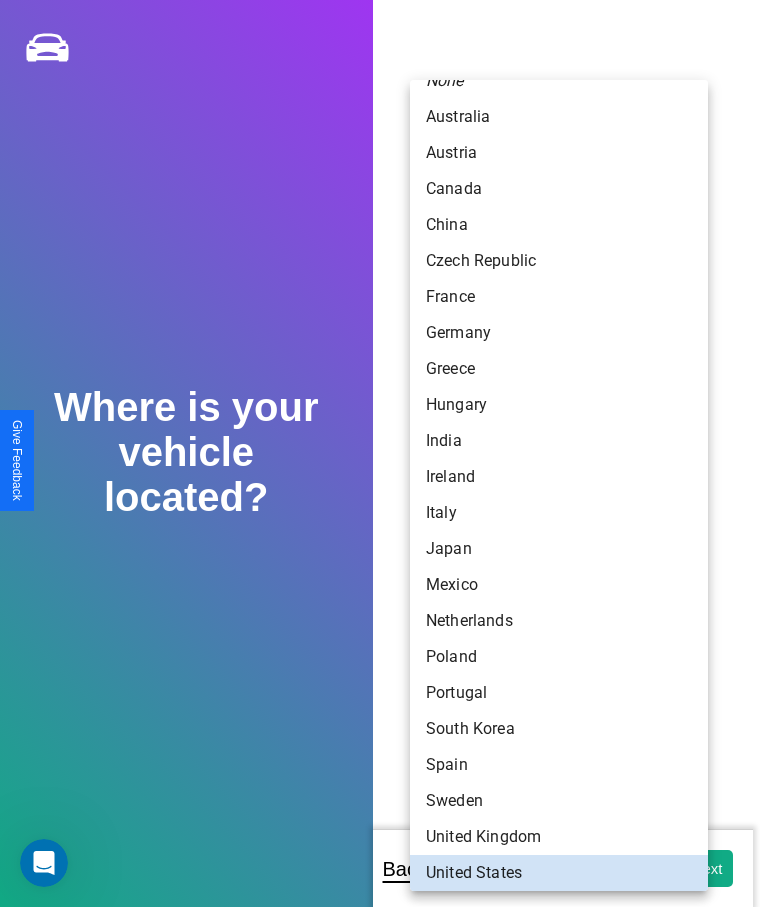 click on "Poland" at bounding box center (559, 657) 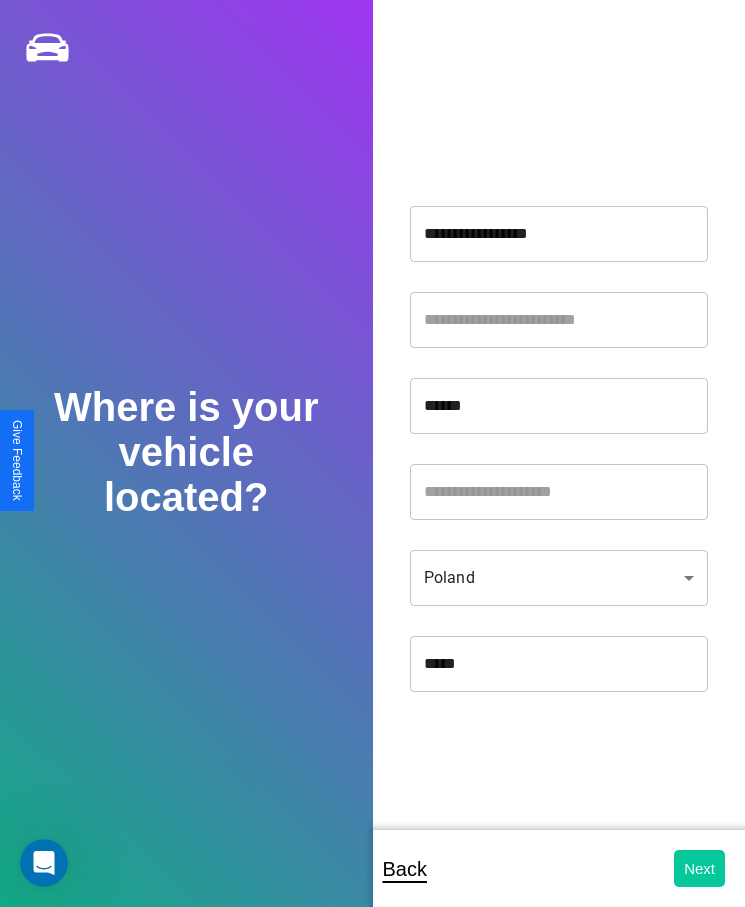 click on "Next" at bounding box center [699, 868] 